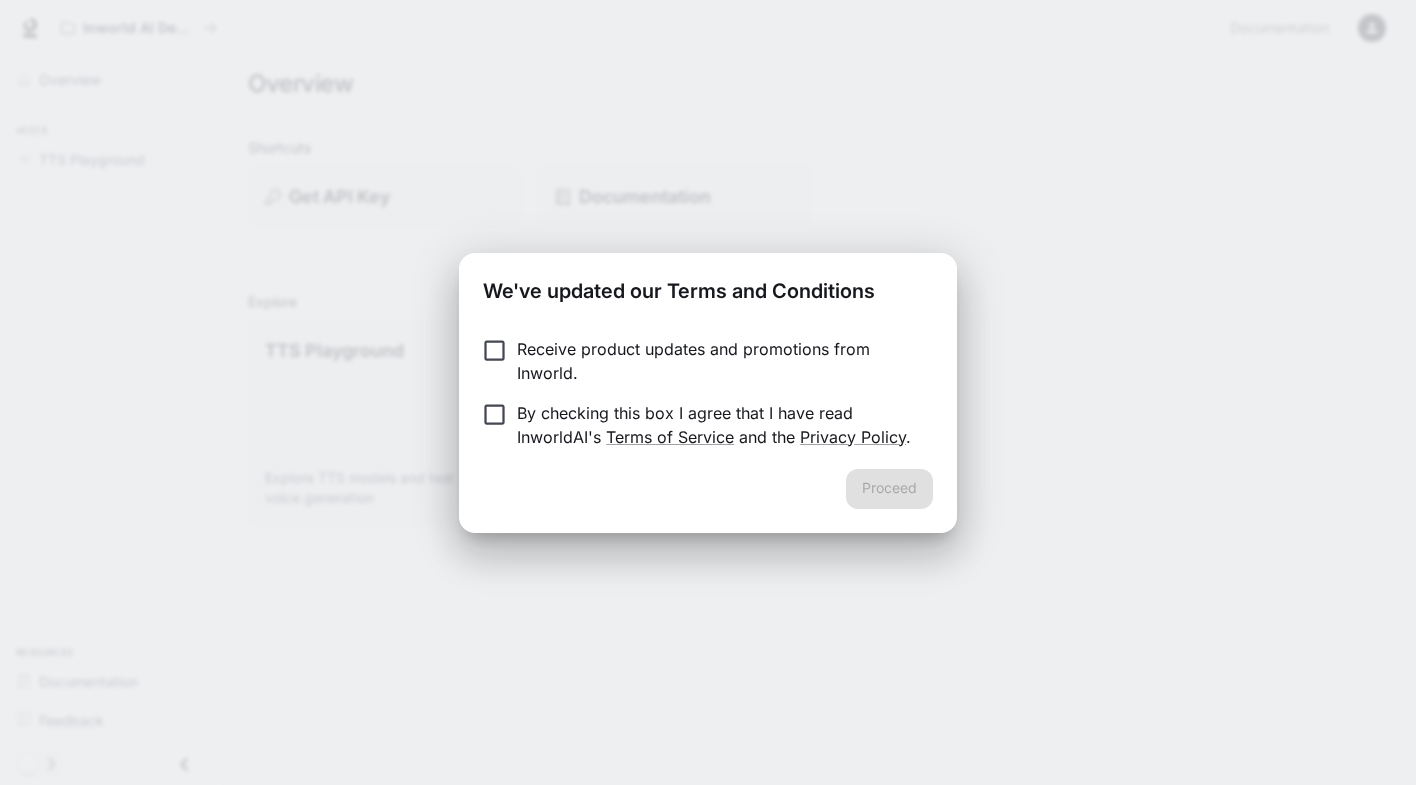 scroll, scrollTop: 0, scrollLeft: 0, axis: both 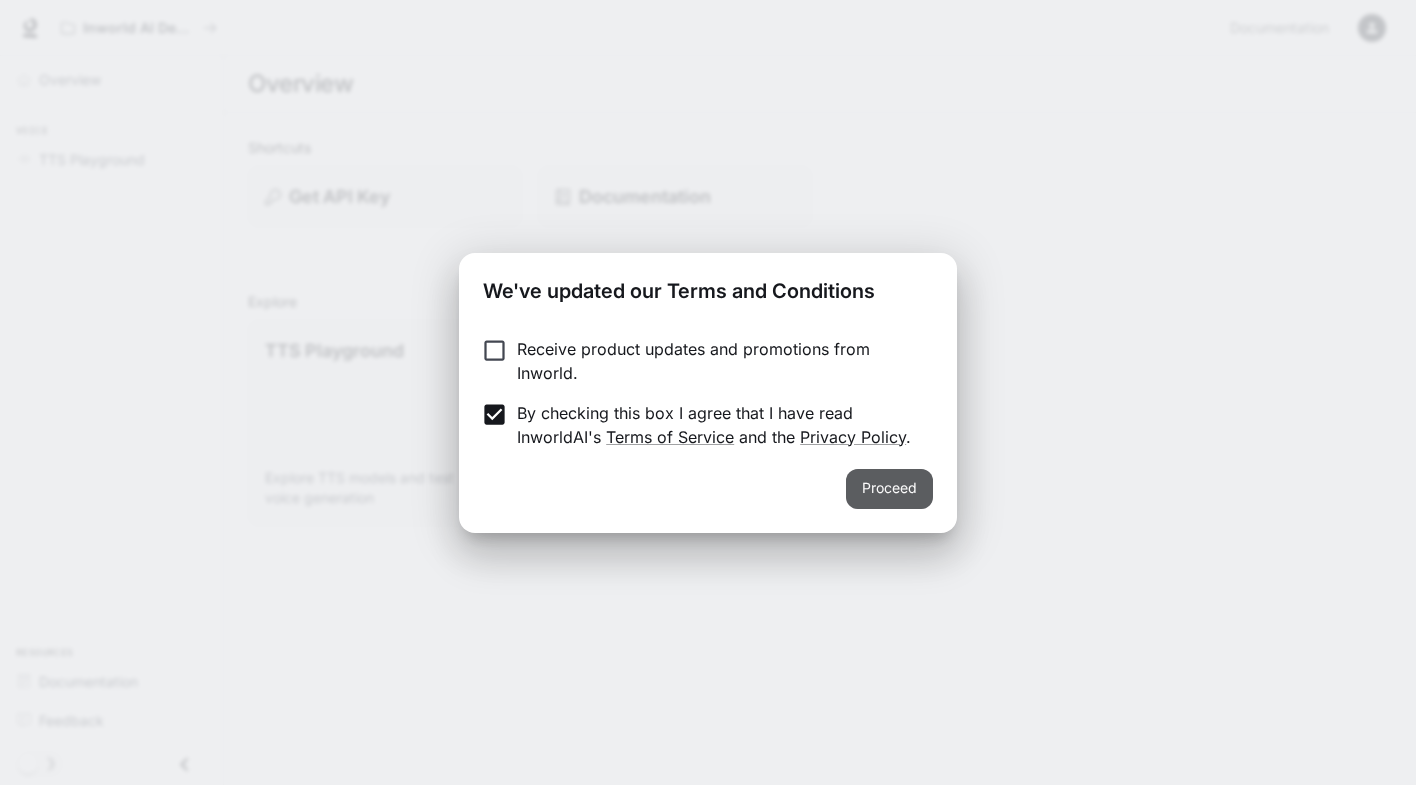 click on "Proceed" at bounding box center (889, 489) 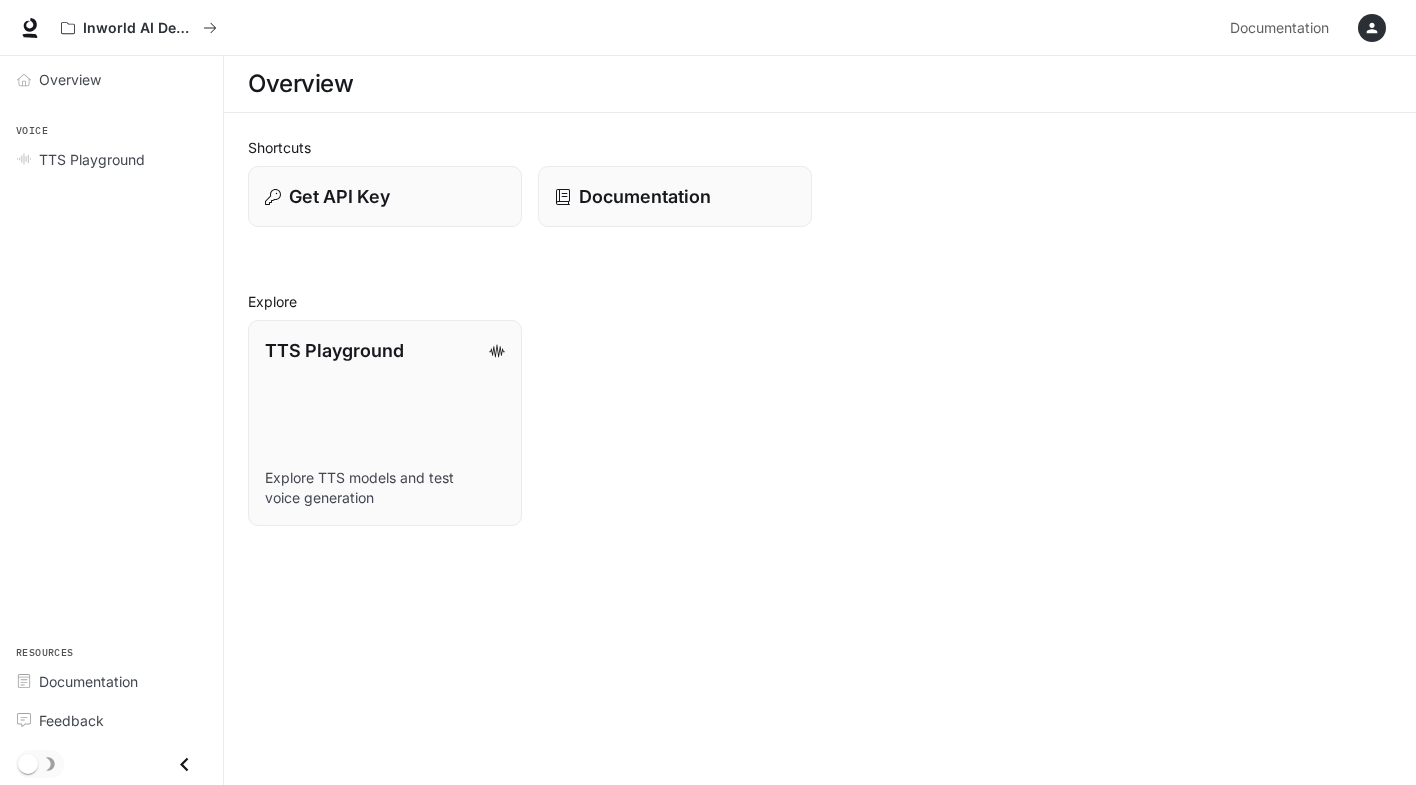 click 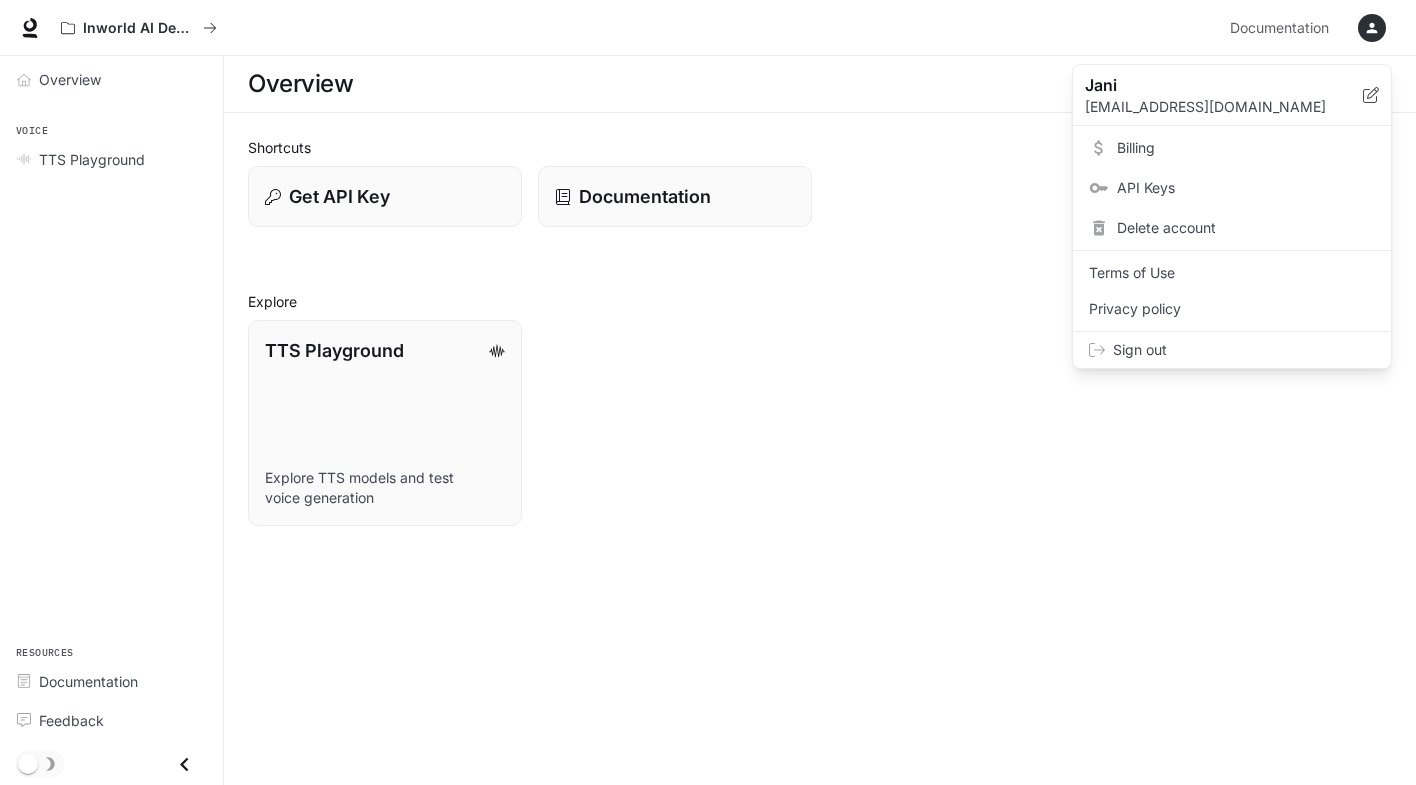 click on "Billing" at bounding box center (1246, 148) 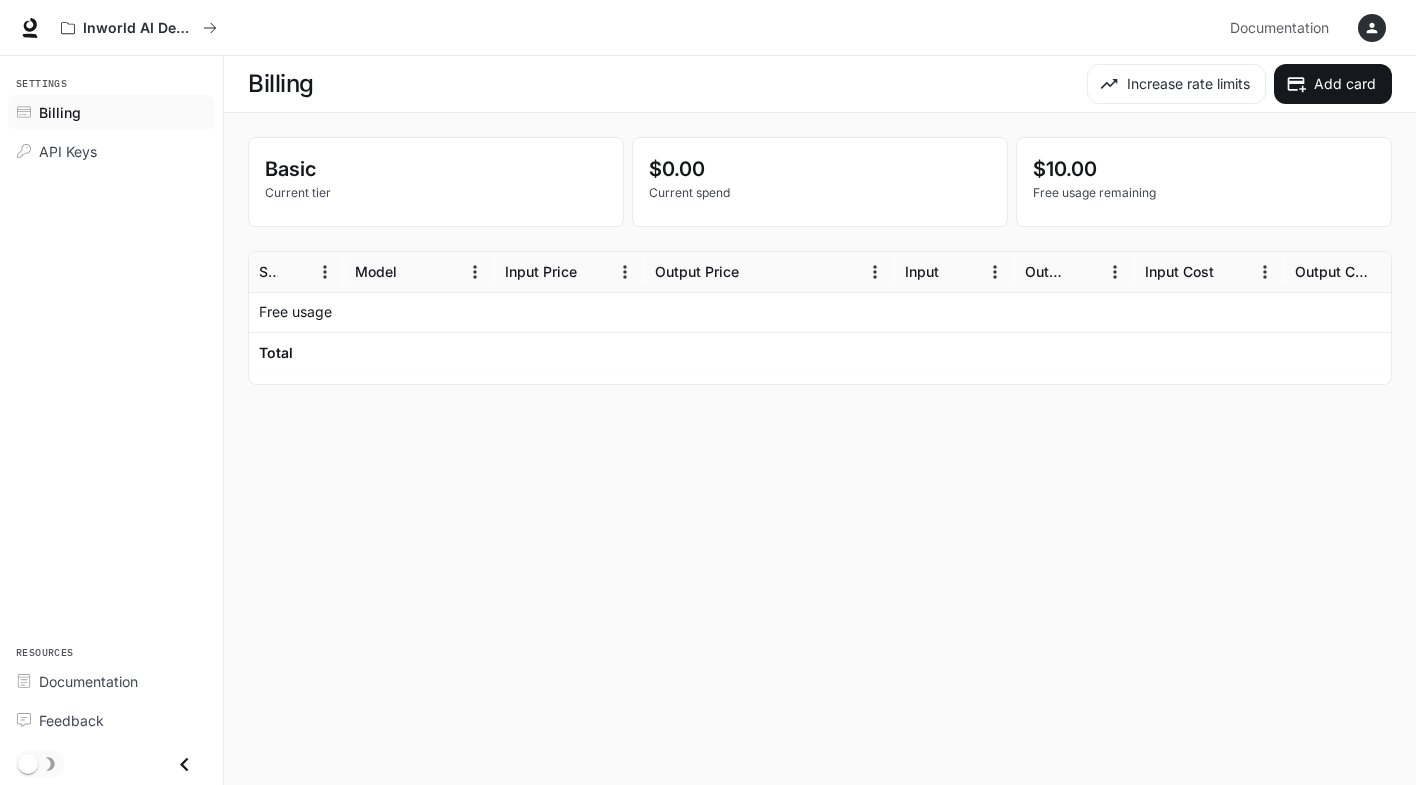 click 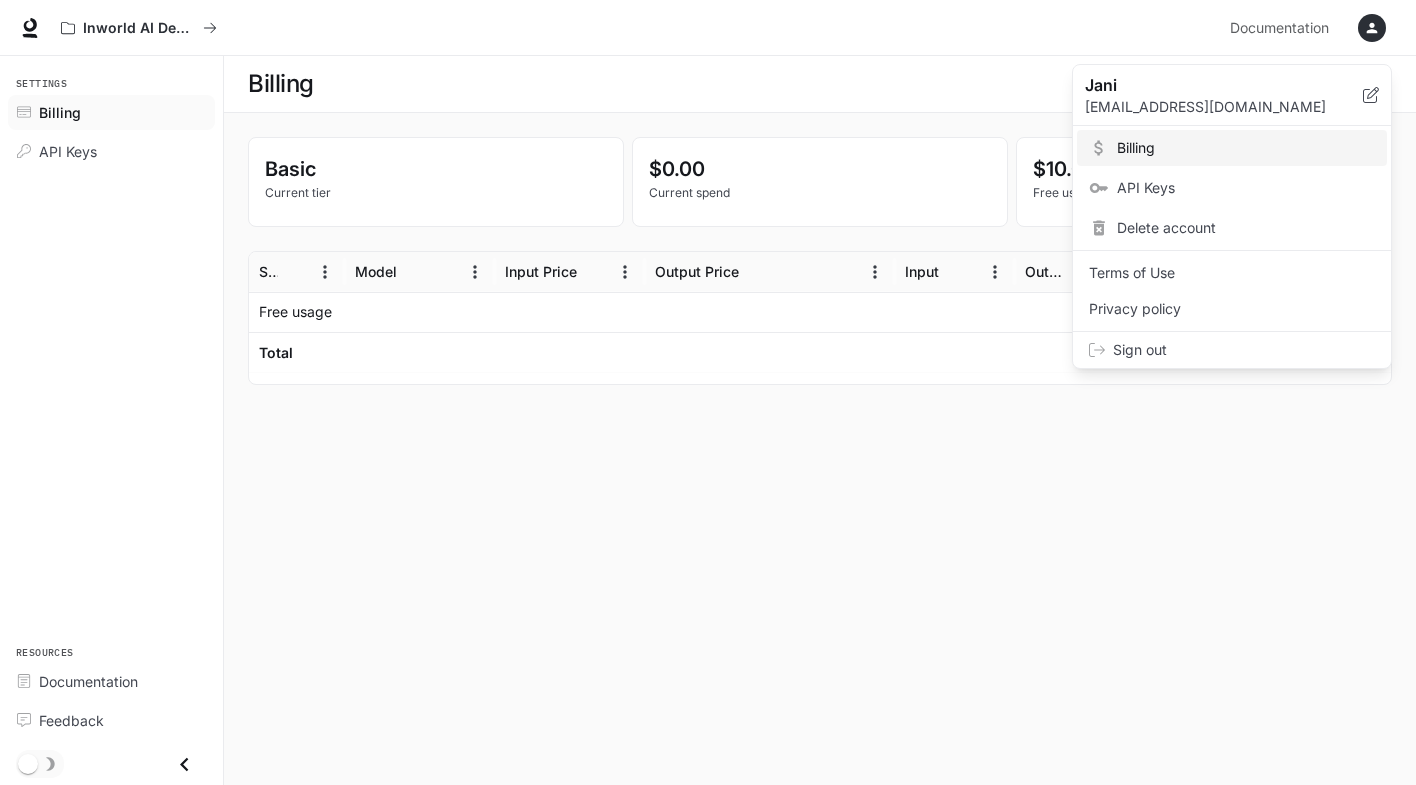 click on "API Keys" at bounding box center (1246, 188) 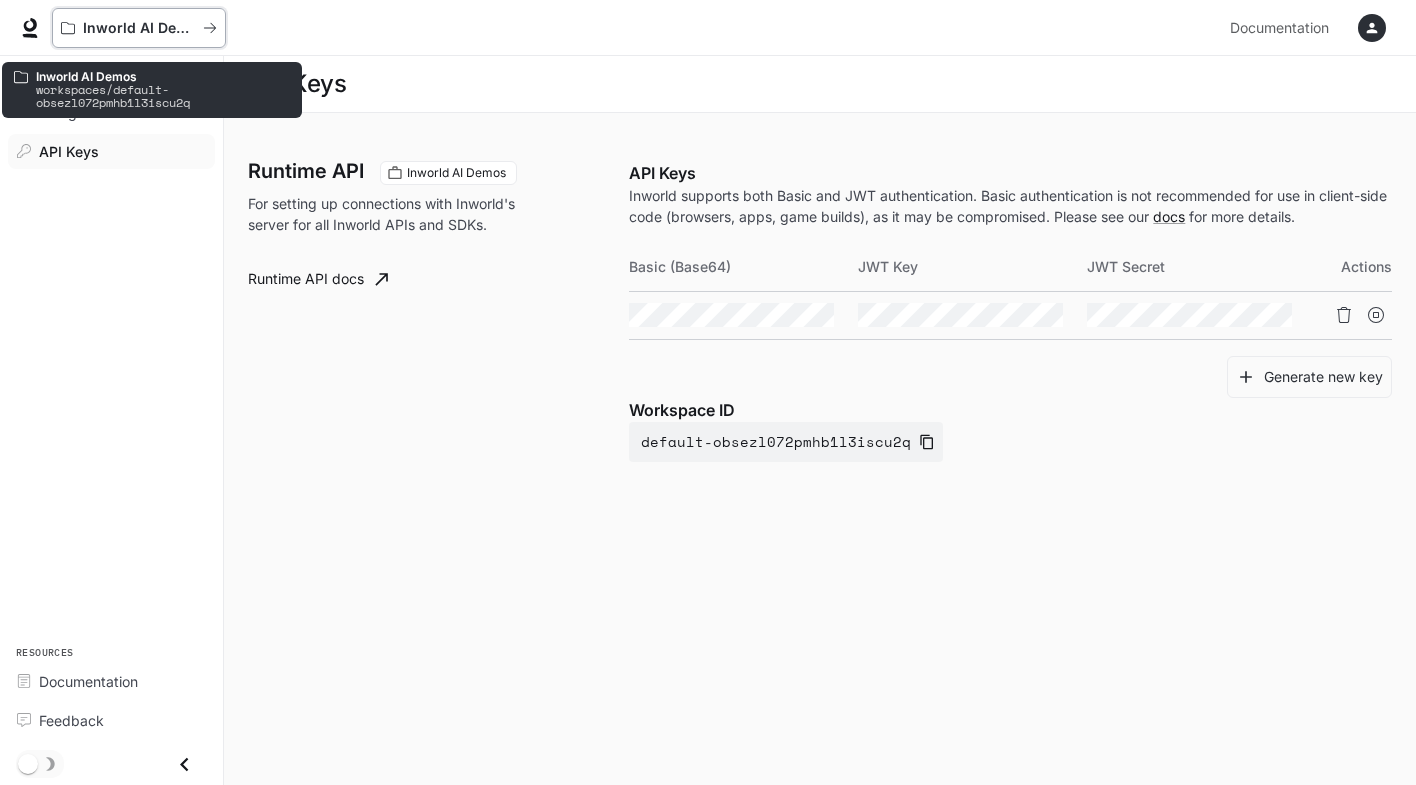 click on "Inworld AI Demos" at bounding box center [139, 28] 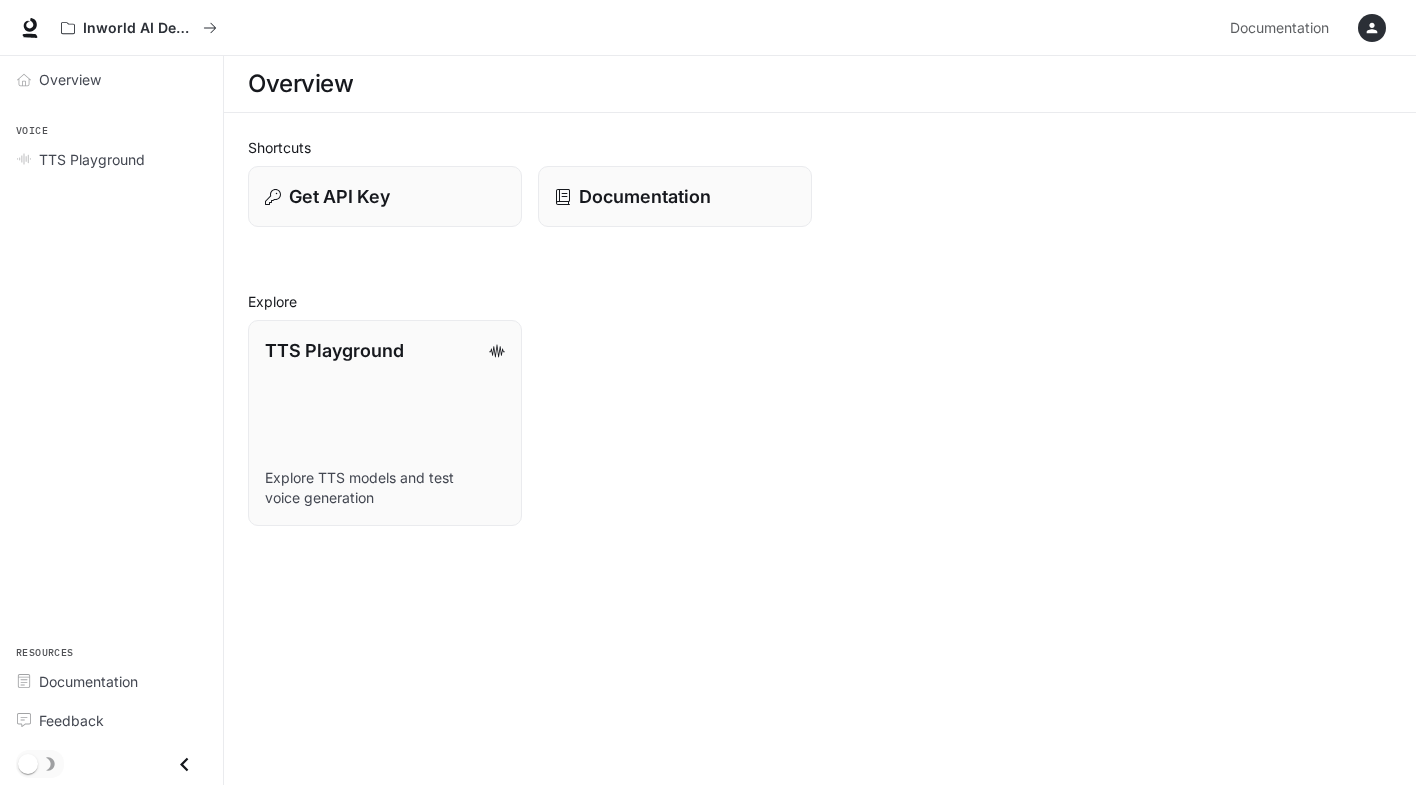click on "Overview Voice TTS Playground Resources Documentation Feedback" at bounding box center [111, 420] 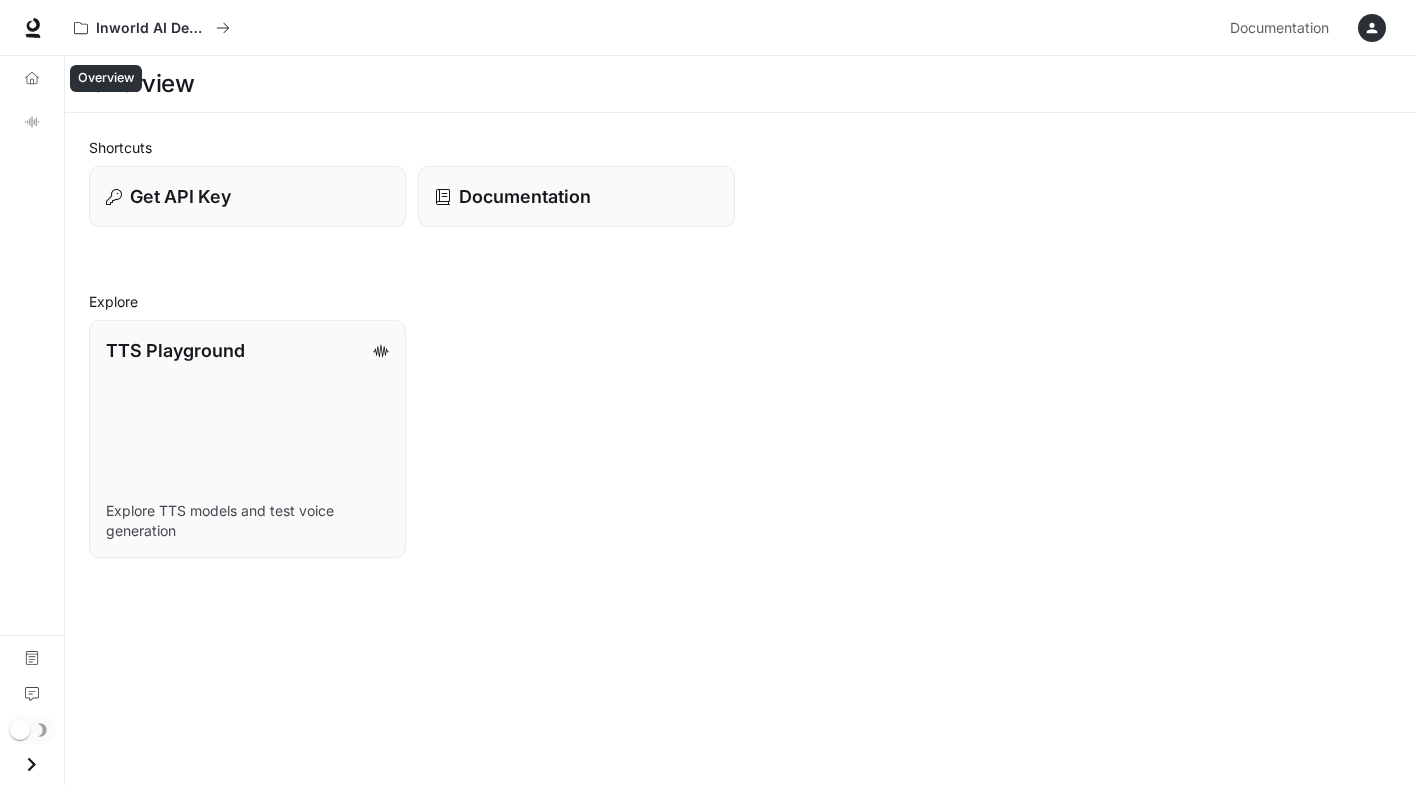 click 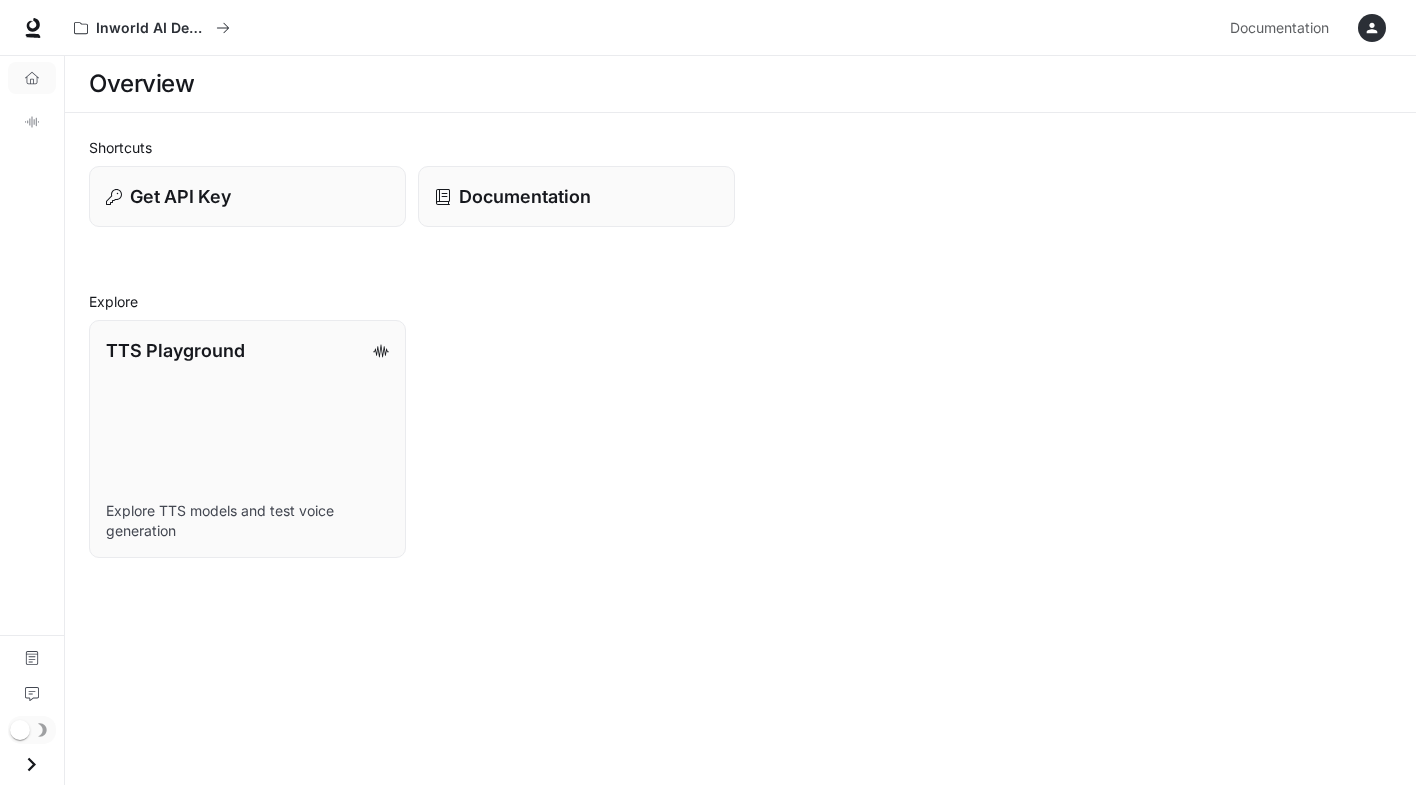 click on "TTS Playground Explore TTS models and test voice generation" at bounding box center [247, 439] 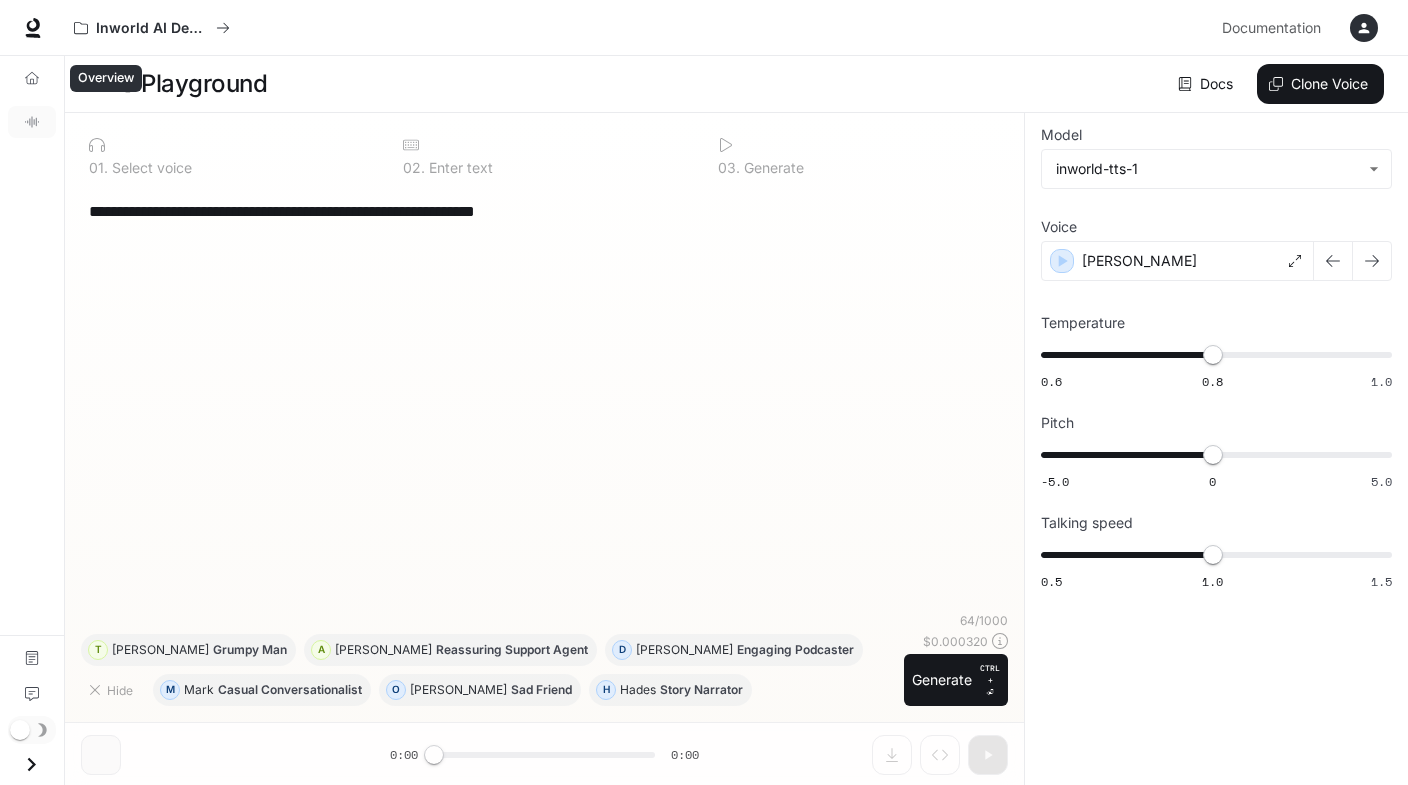 click 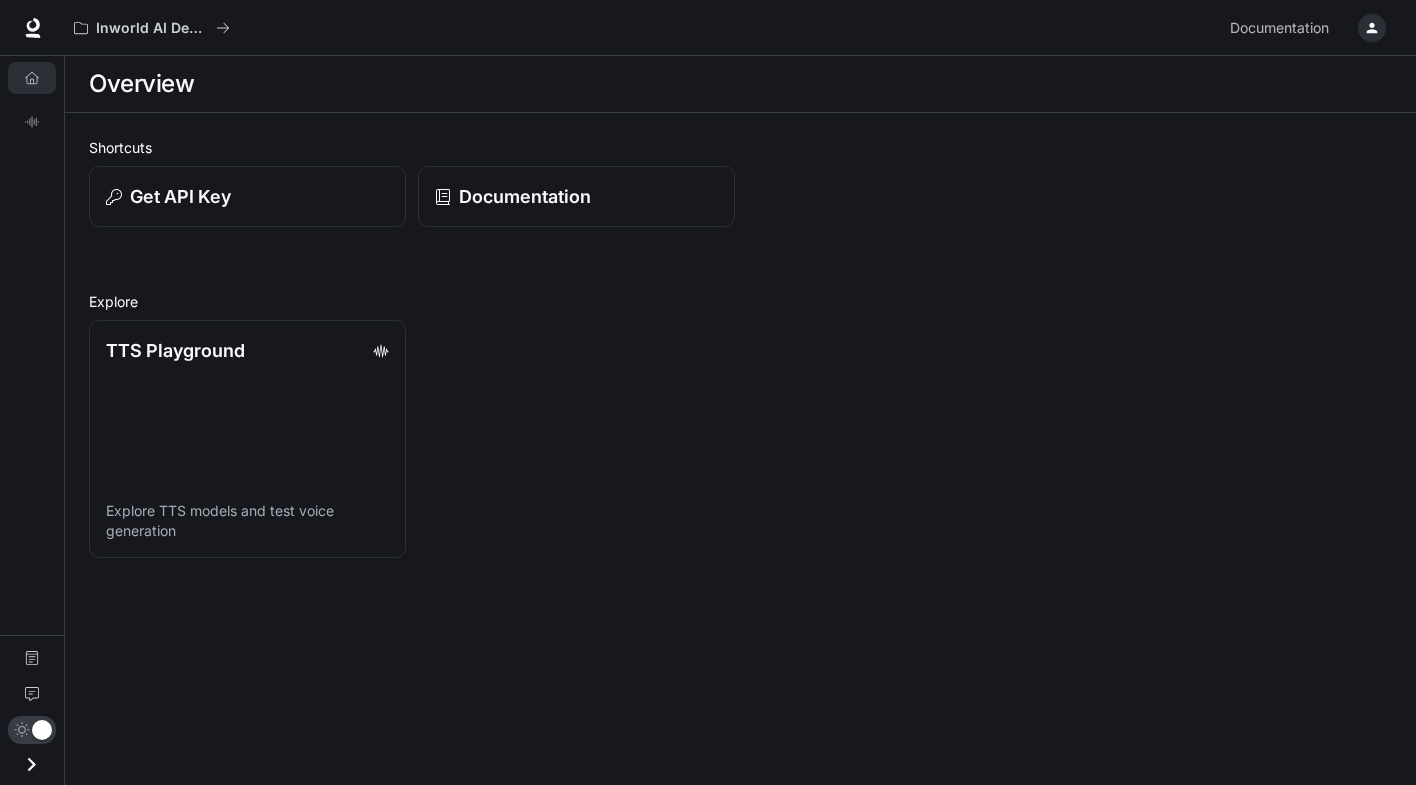 click 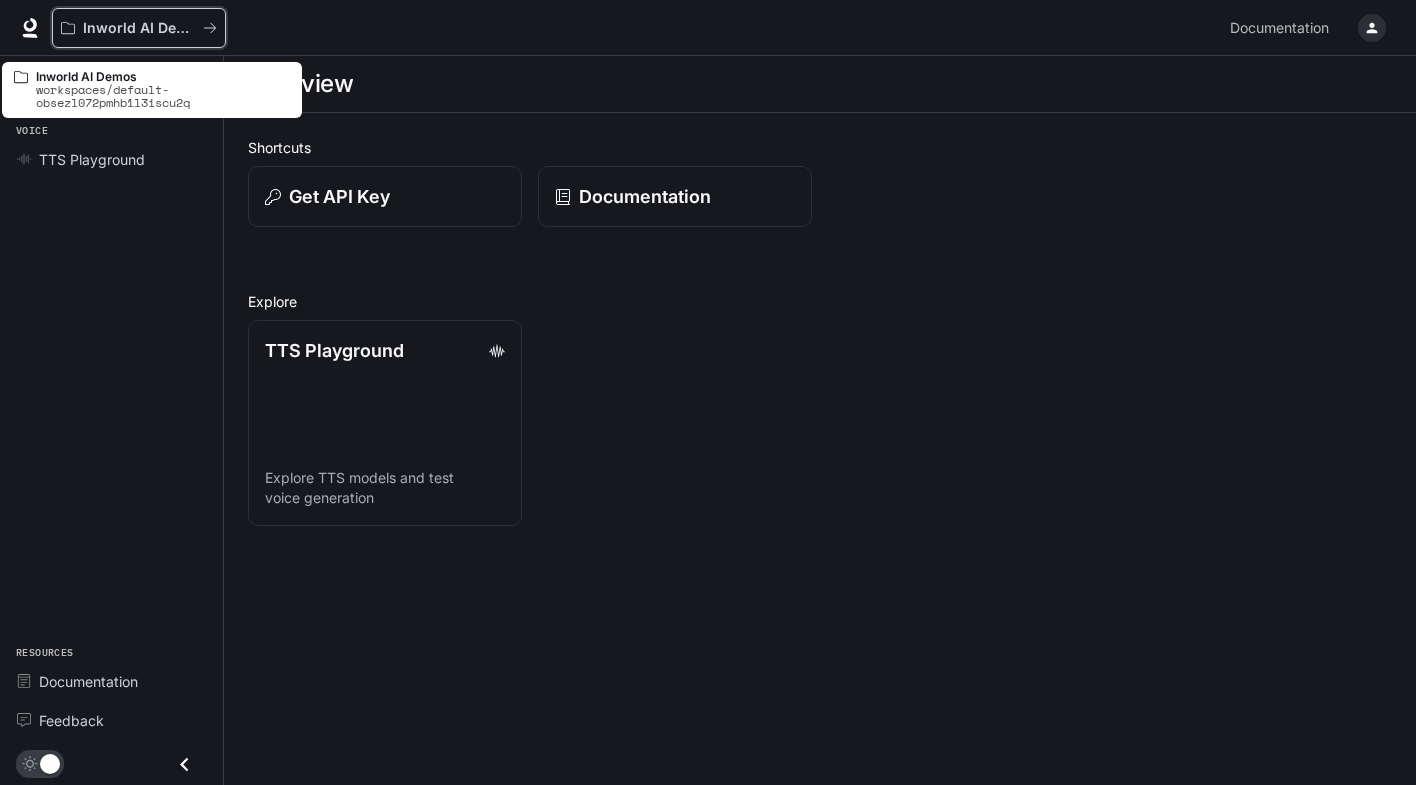 click on "Inworld AI Demos" at bounding box center (139, 28) 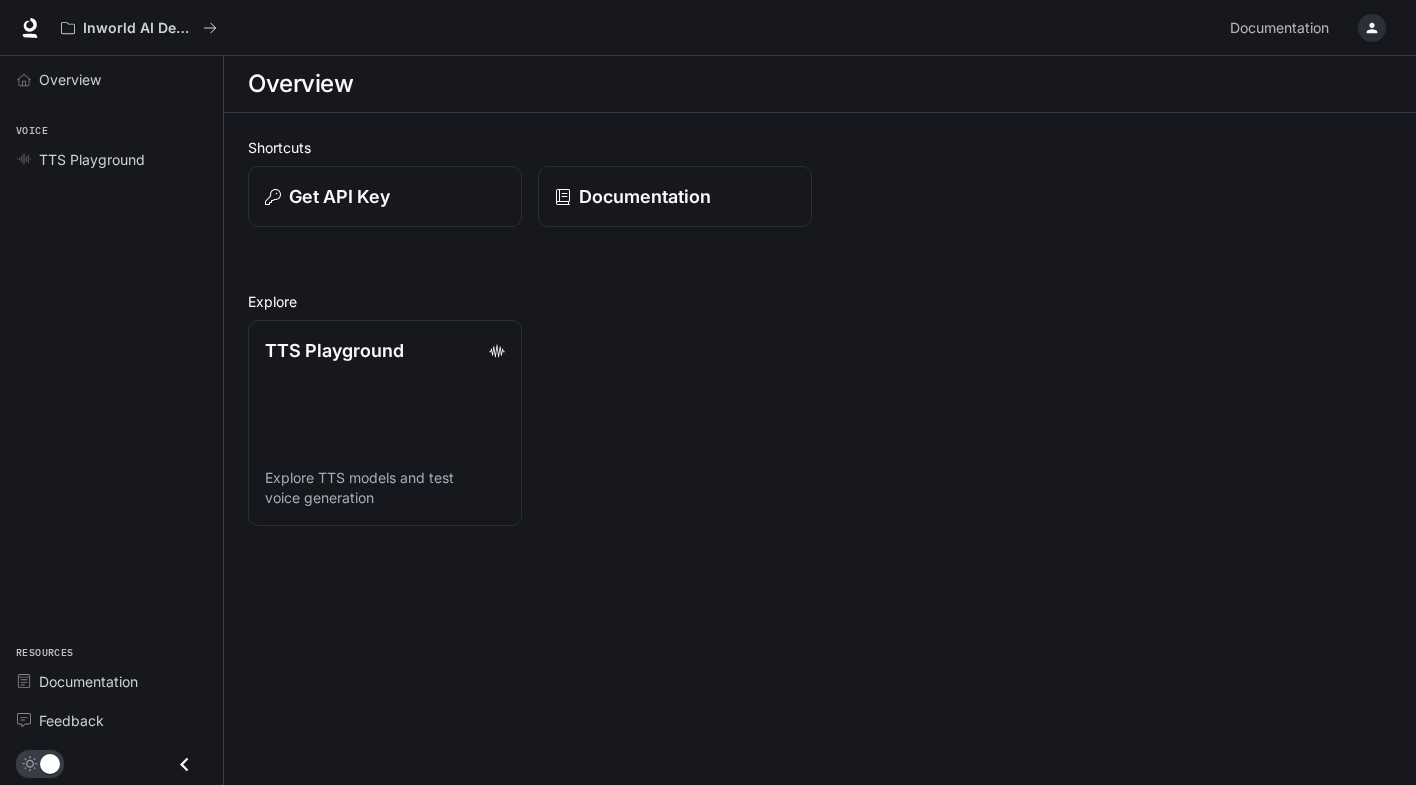 click on "Overview" at bounding box center (70, 79) 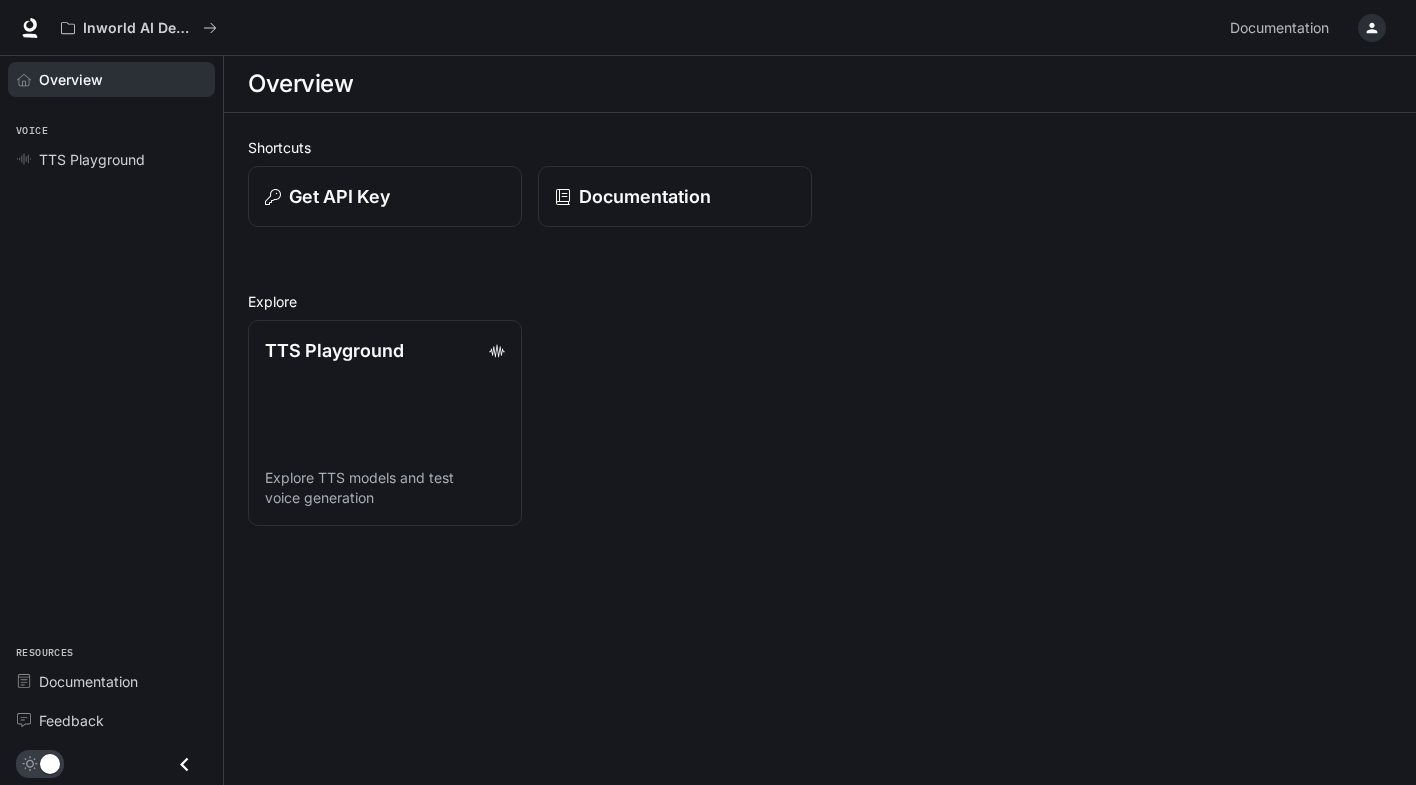 click on "TTS Playground" at bounding box center [334, 350] 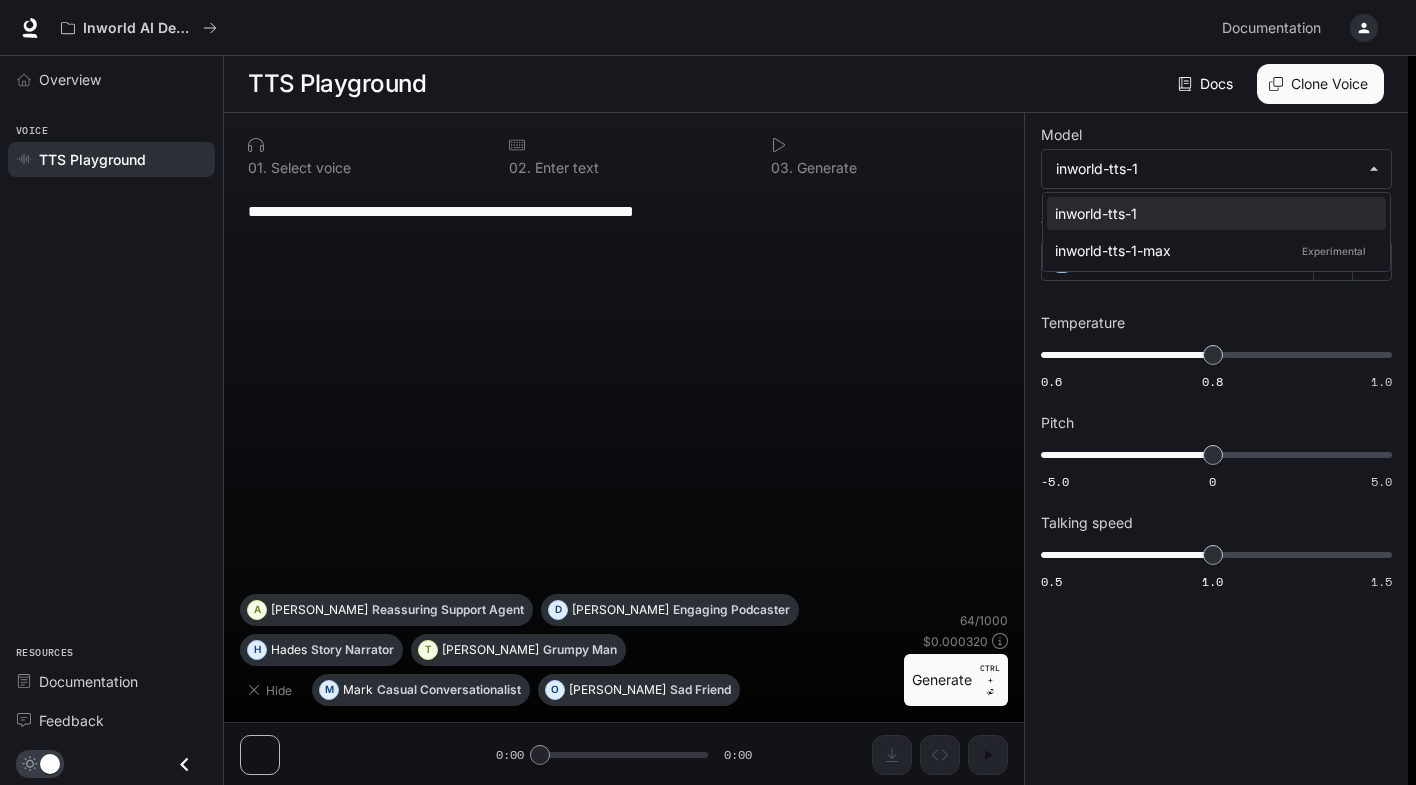 click on "**********" at bounding box center [708, 393] 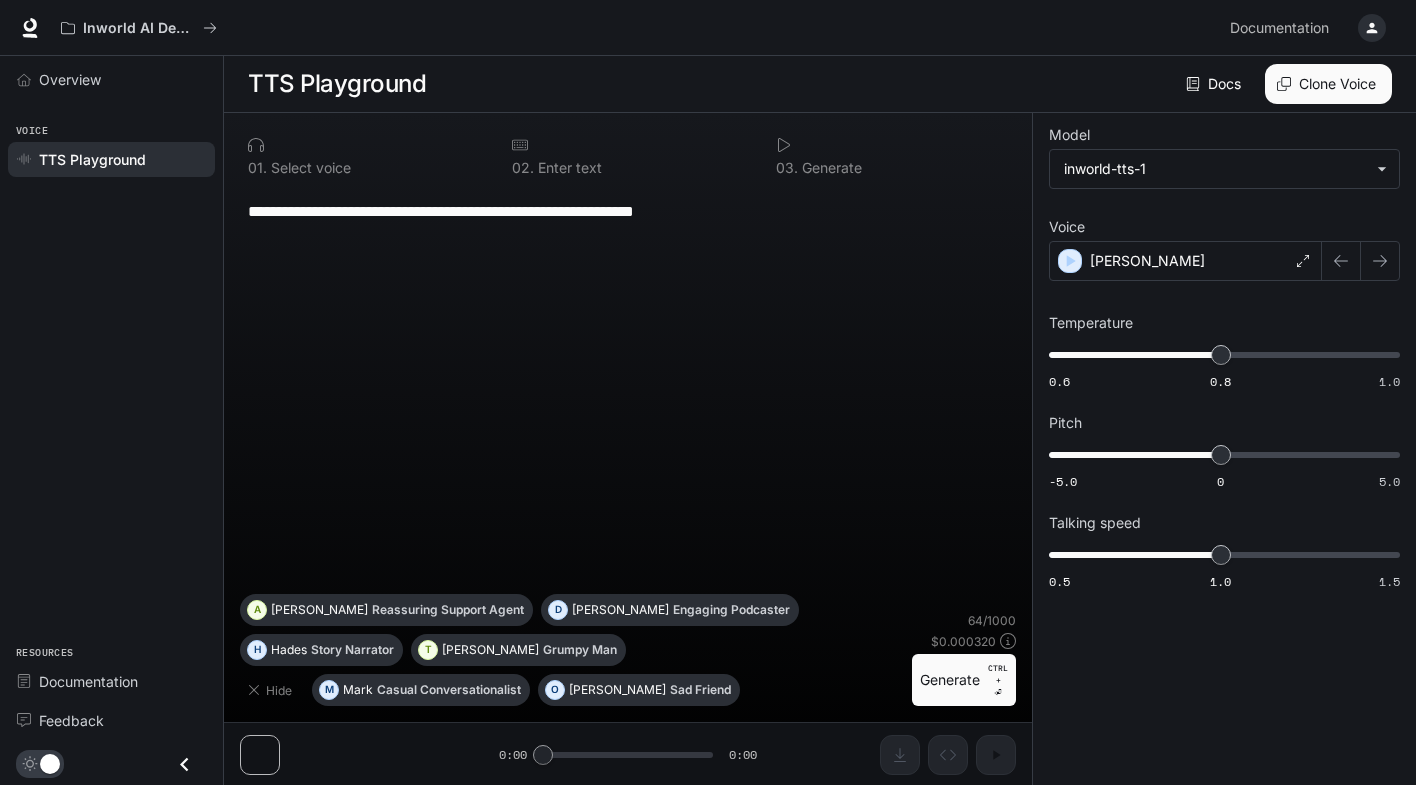 click on "**********" at bounding box center [708, 393] 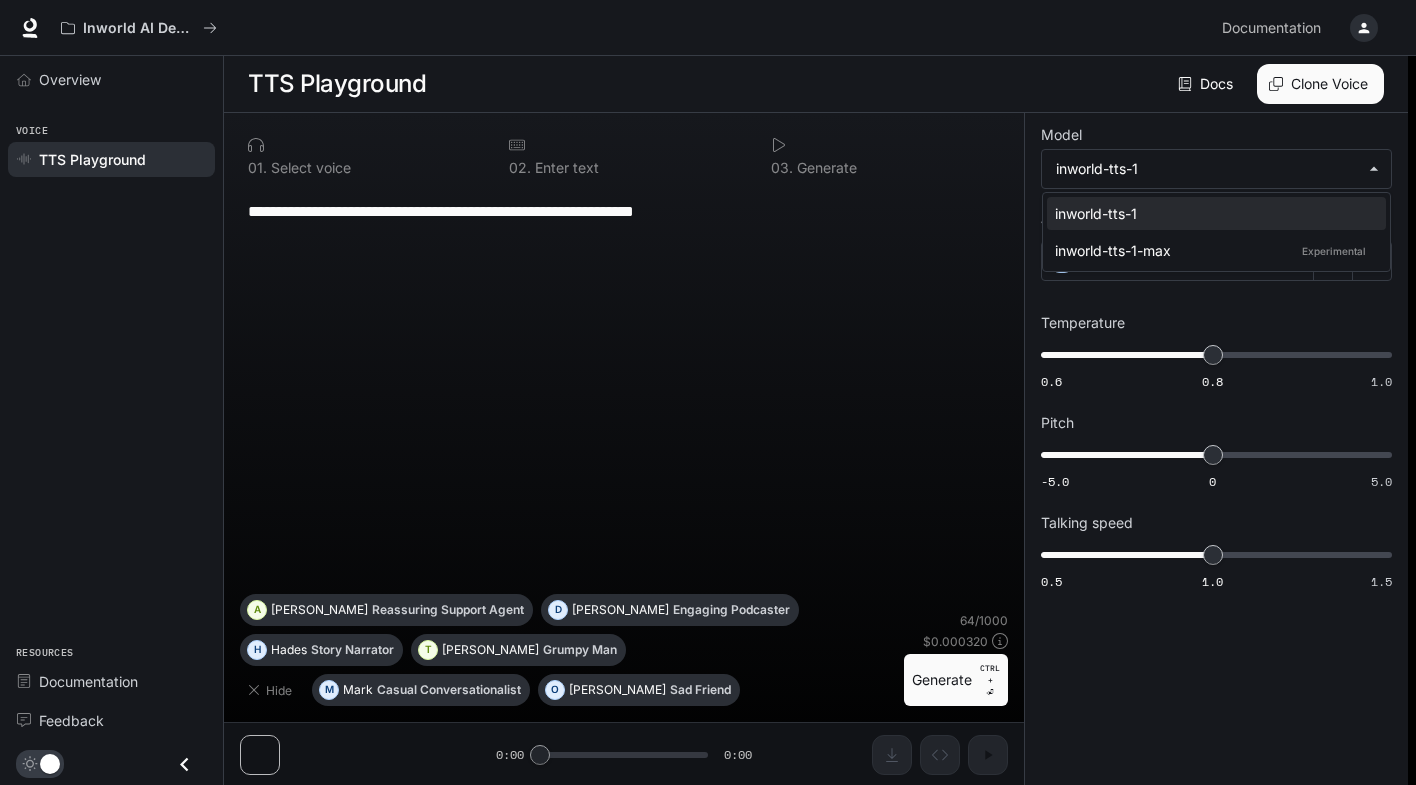 click at bounding box center (708, 392) 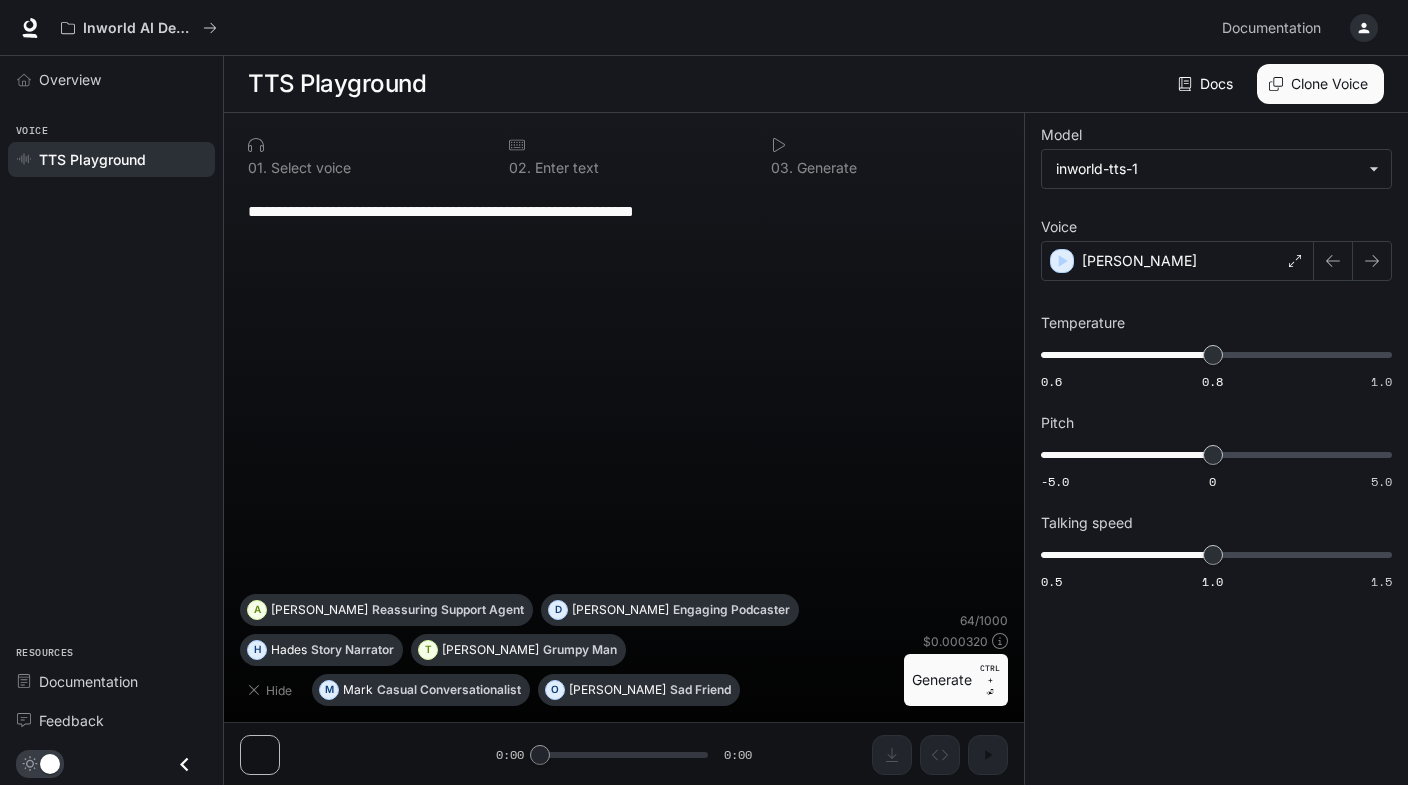 click on "[PERSON_NAME]" at bounding box center [1177, 261] 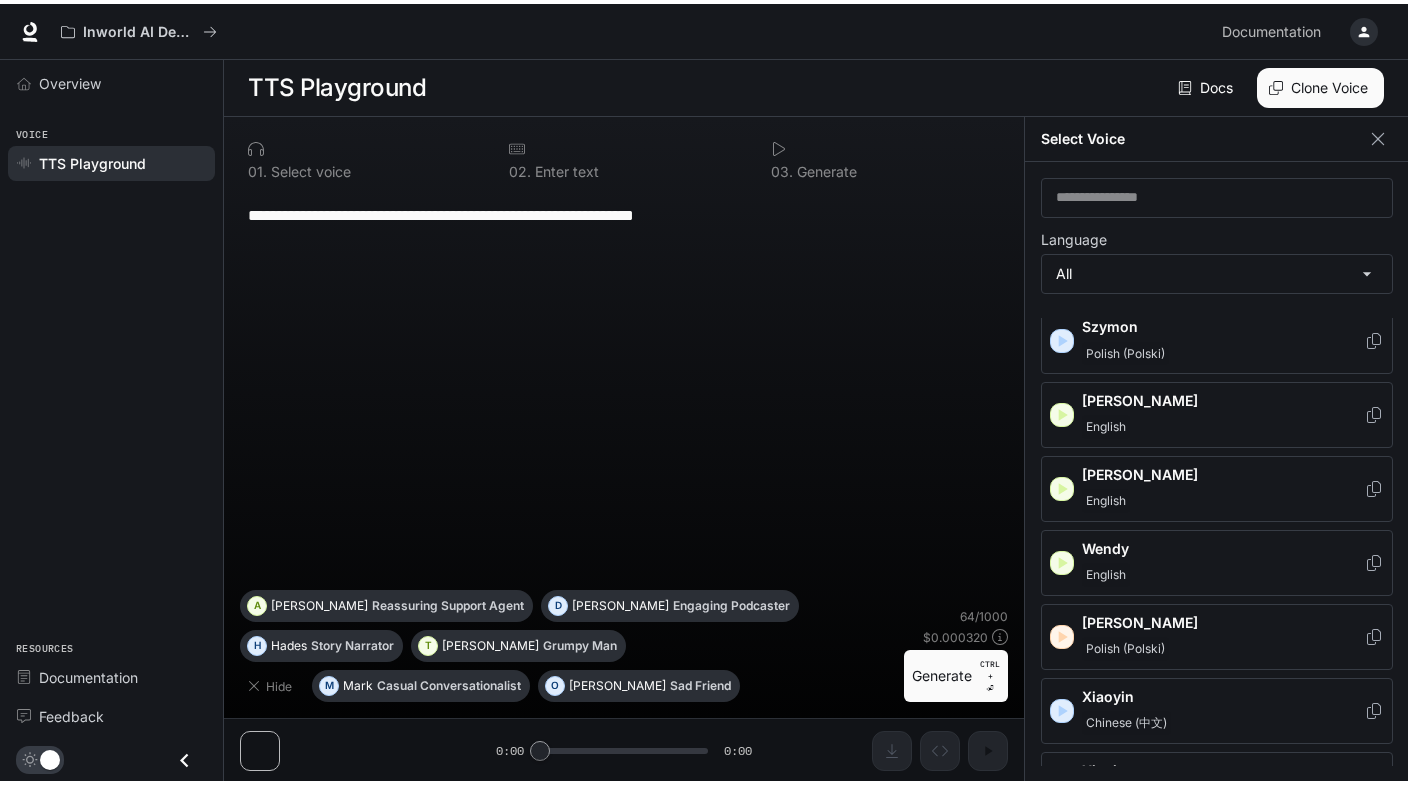 scroll, scrollTop: 3270, scrollLeft: 0, axis: vertical 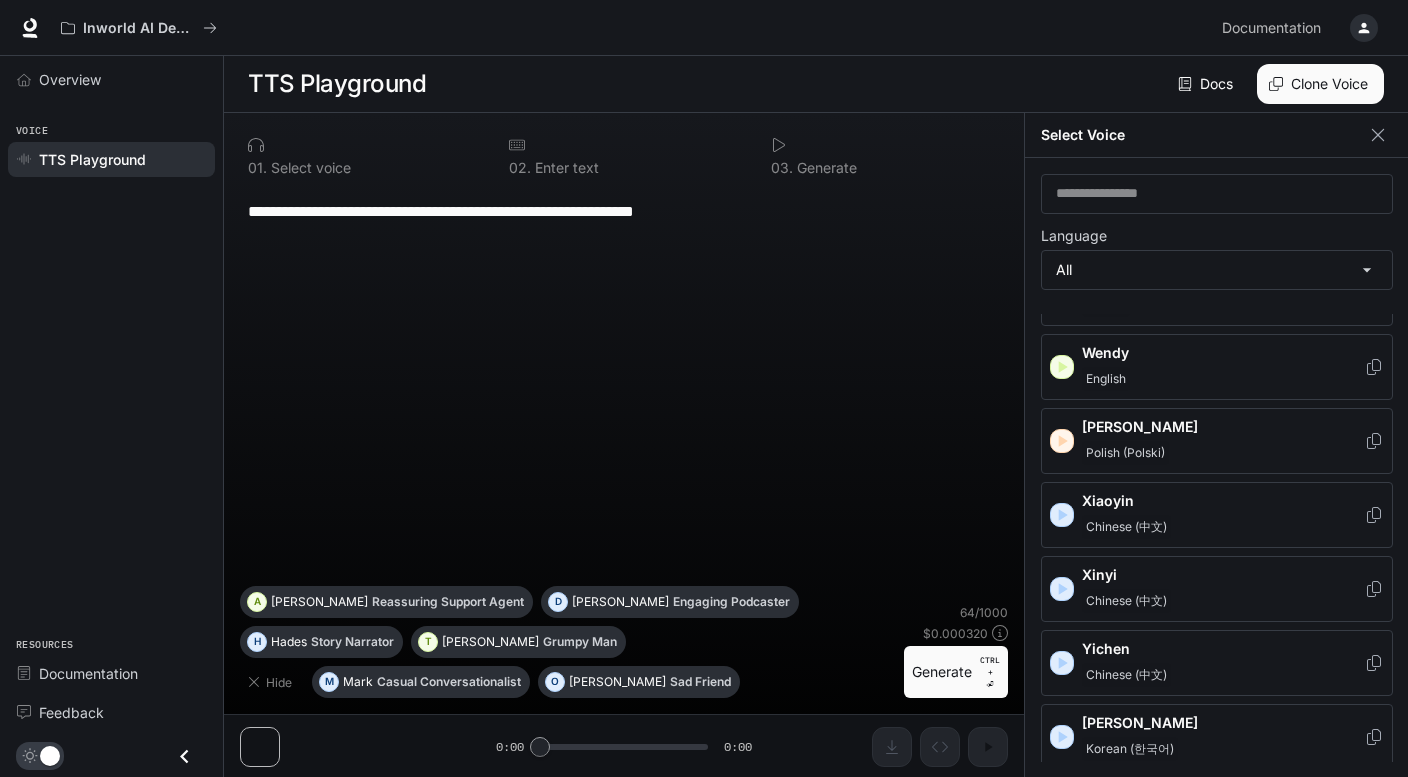 click on "**********" at bounding box center (624, 386) 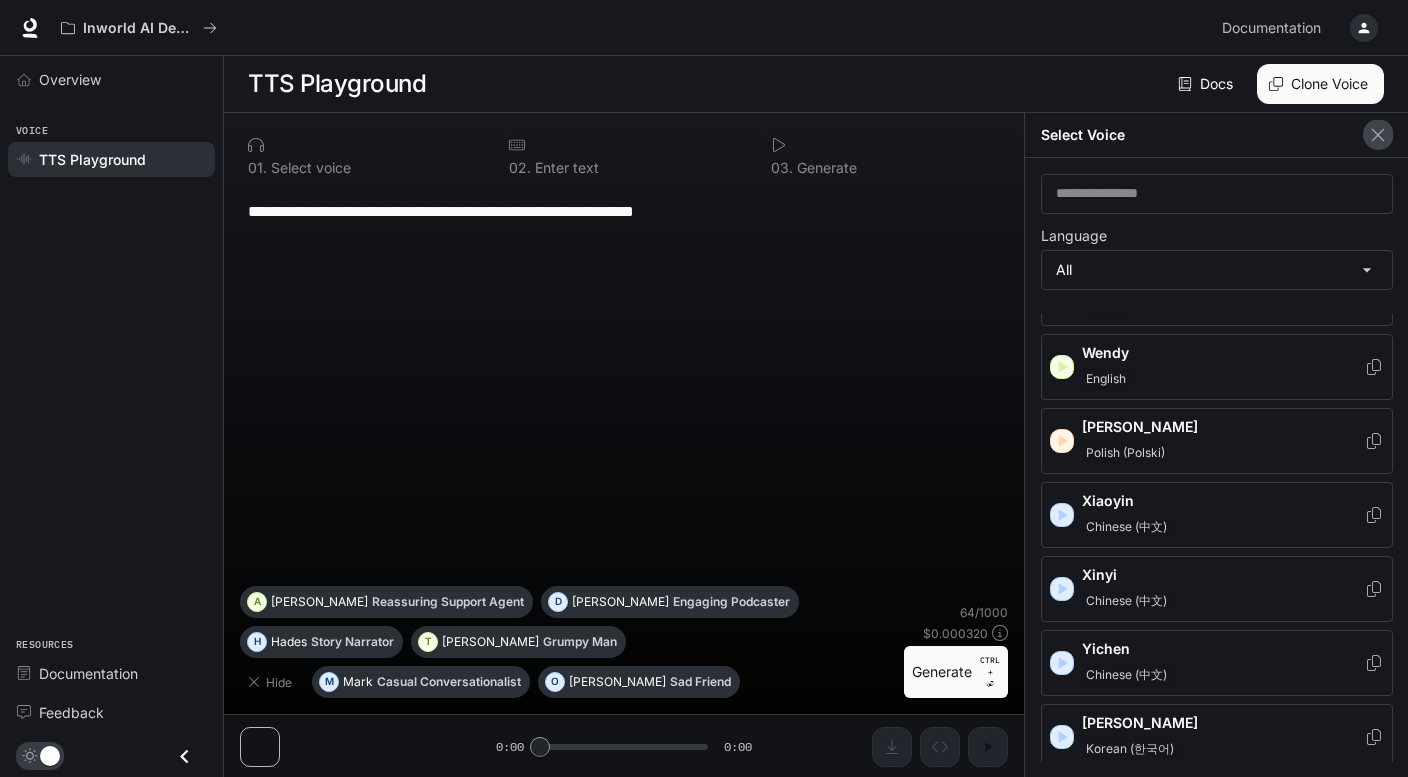 click 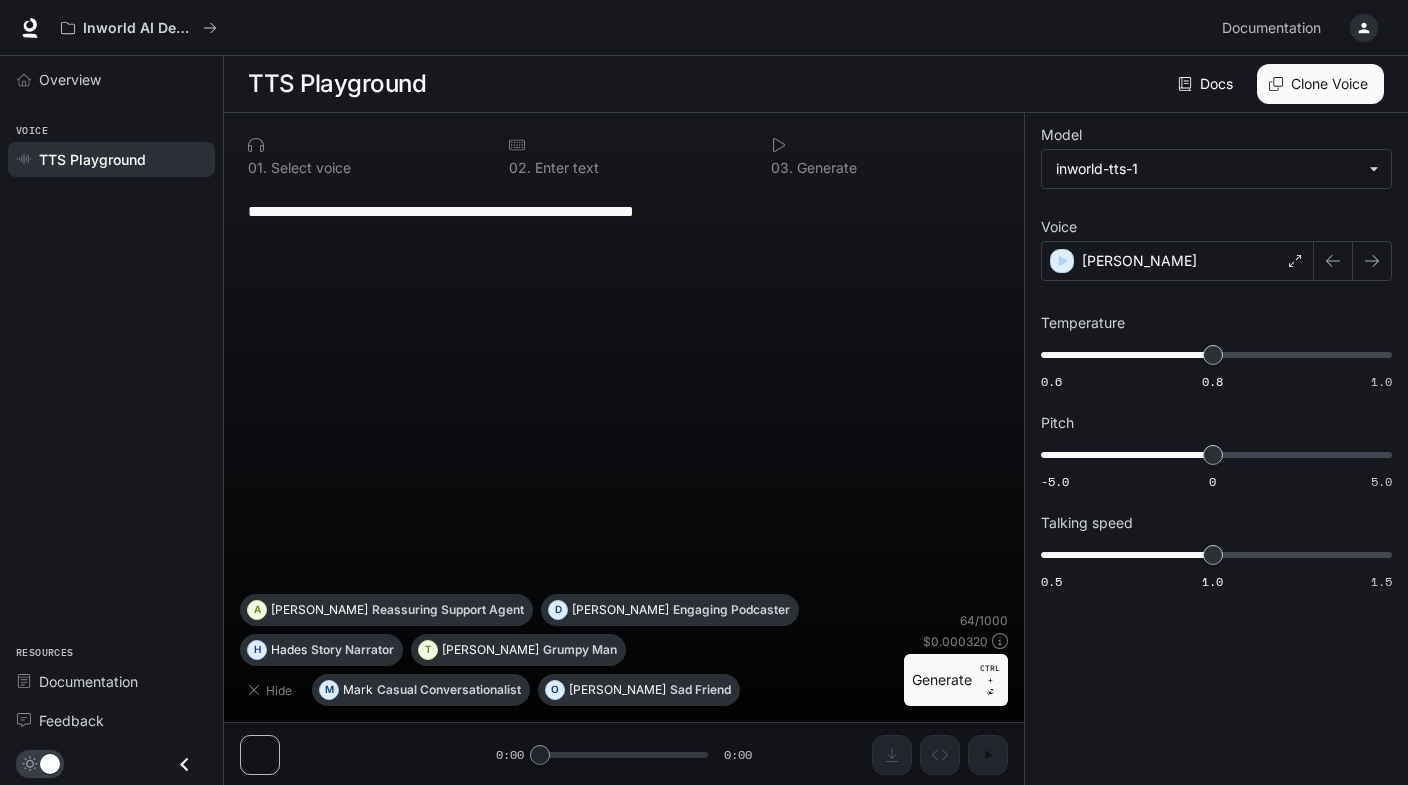 scroll, scrollTop: 1, scrollLeft: 0, axis: vertical 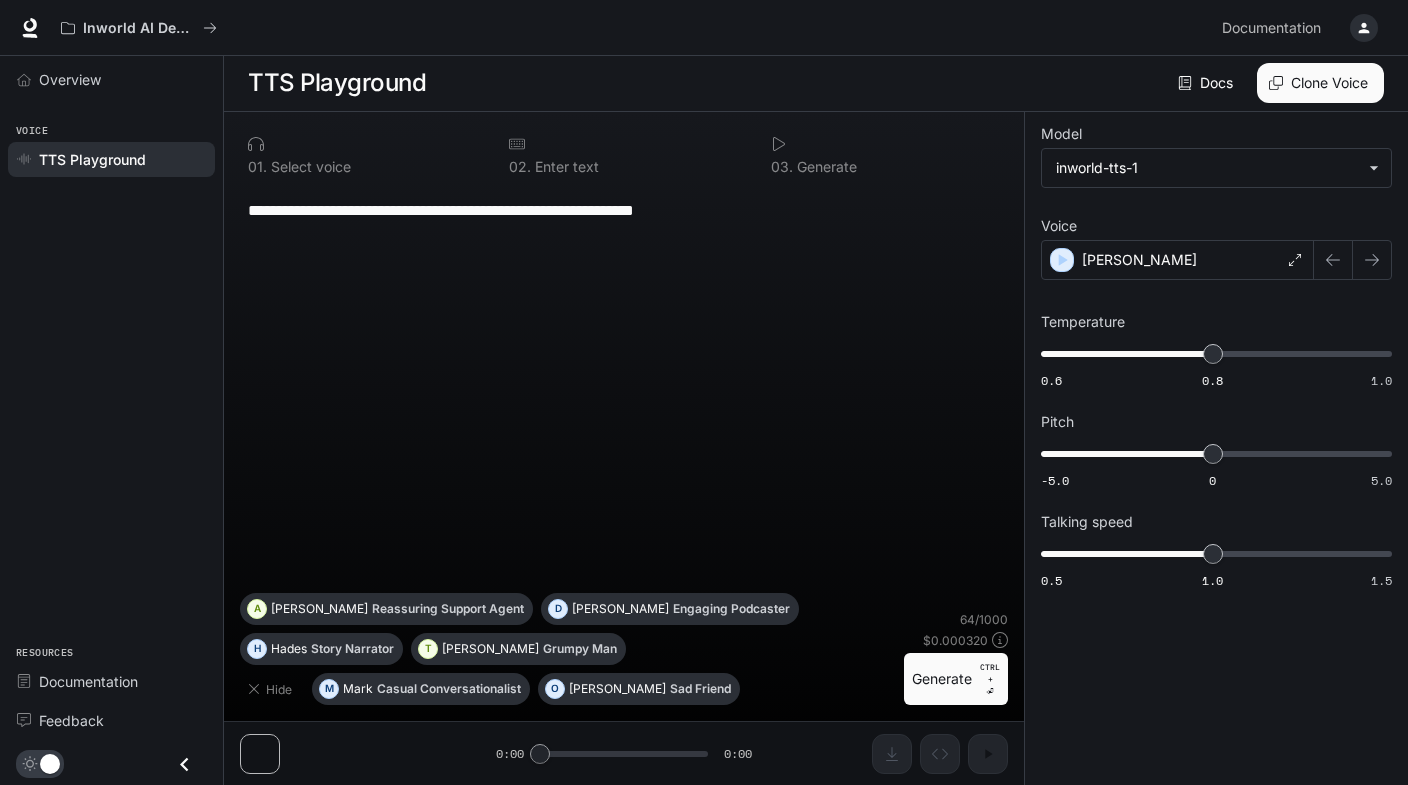 click at bounding box center [1364, 28] 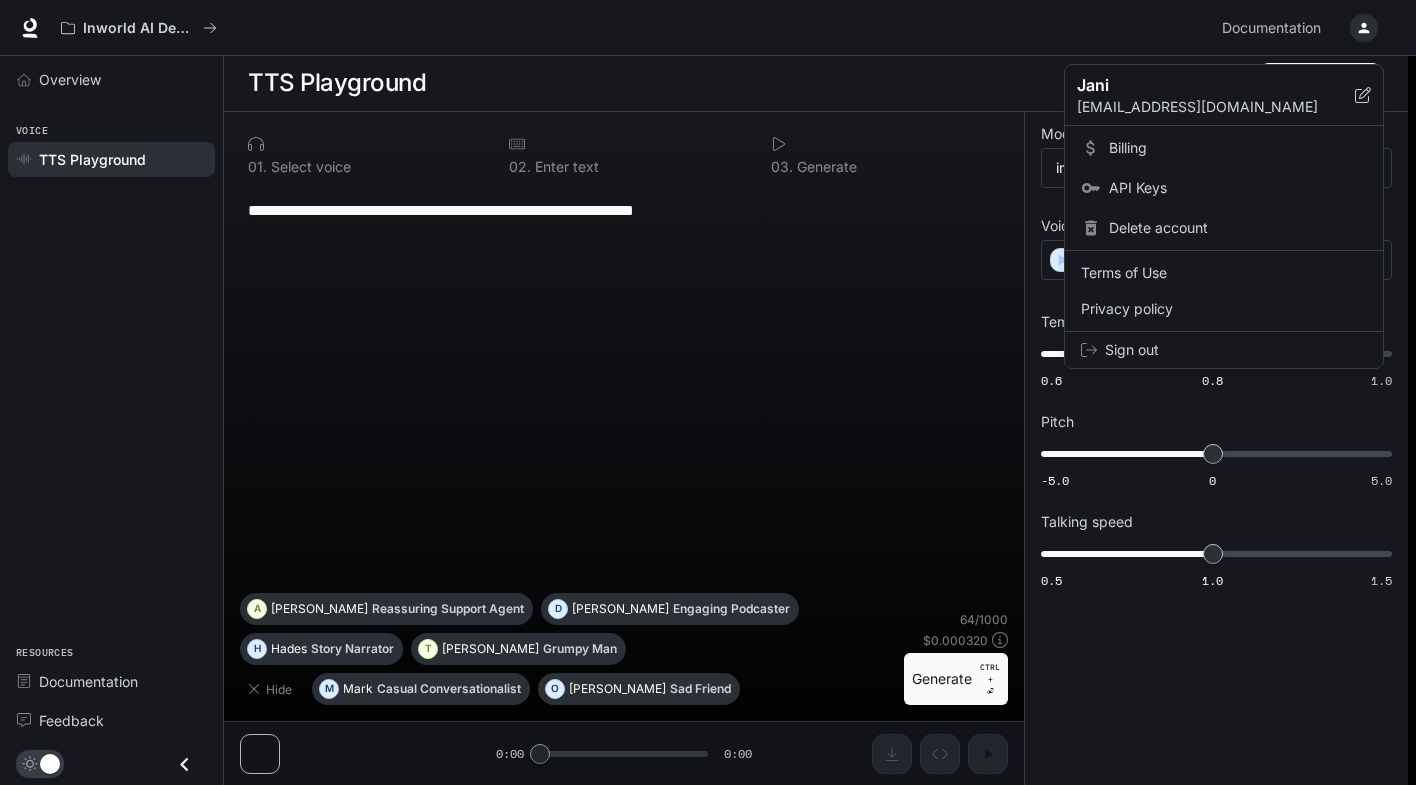 click 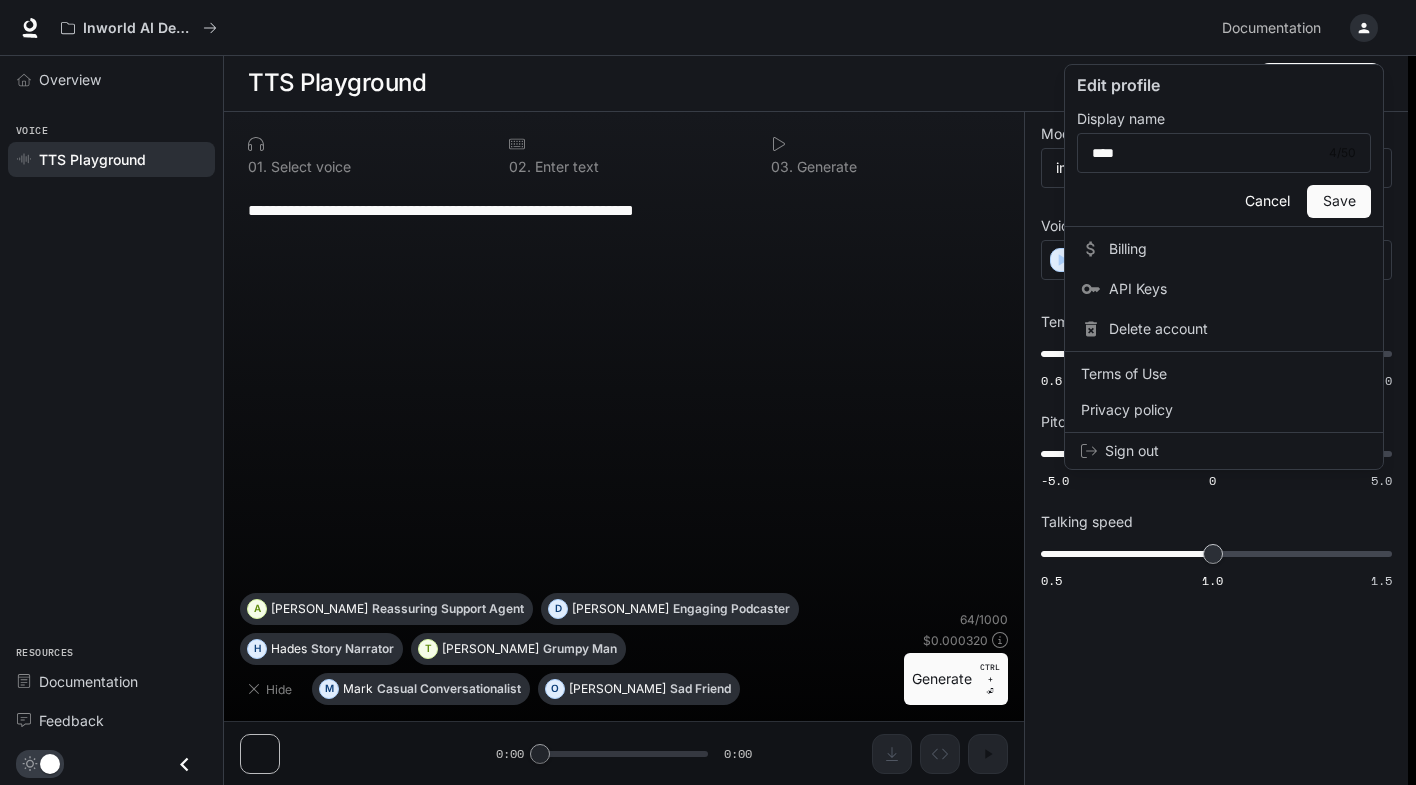 click on "Cancel" at bounding box center (1267, 201) 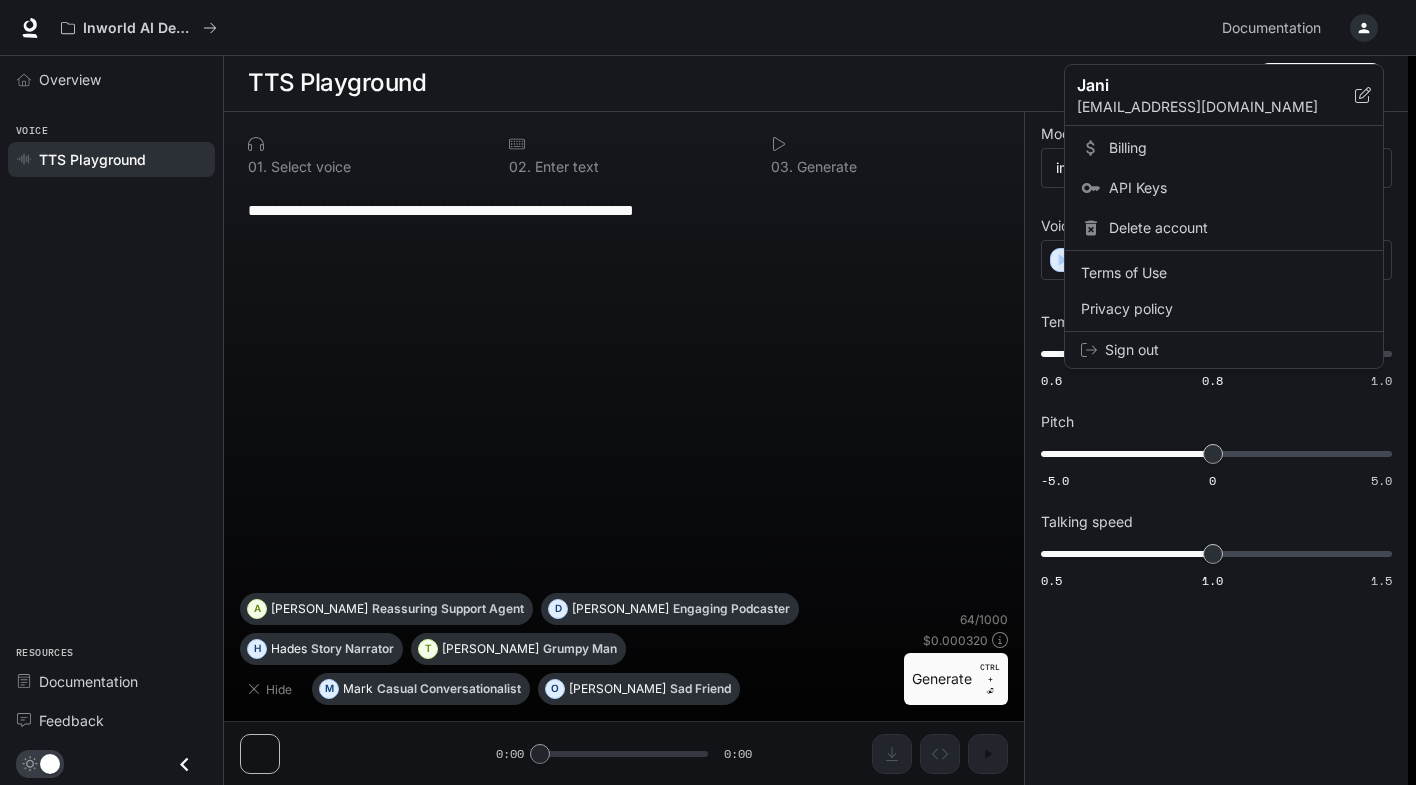click at bounding box center (708, 392) 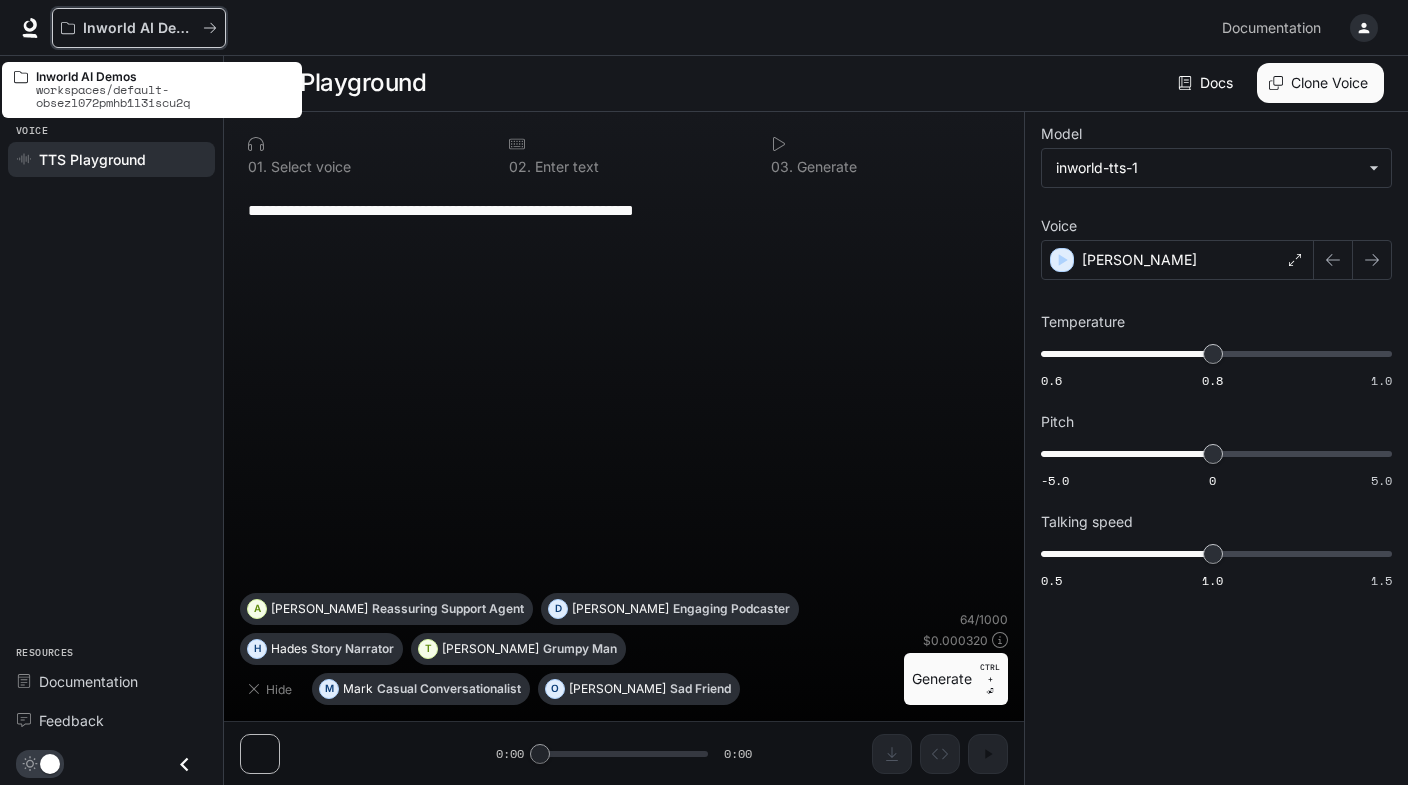 click on "Inworld AI Demos" at bounding box center (139, 28) 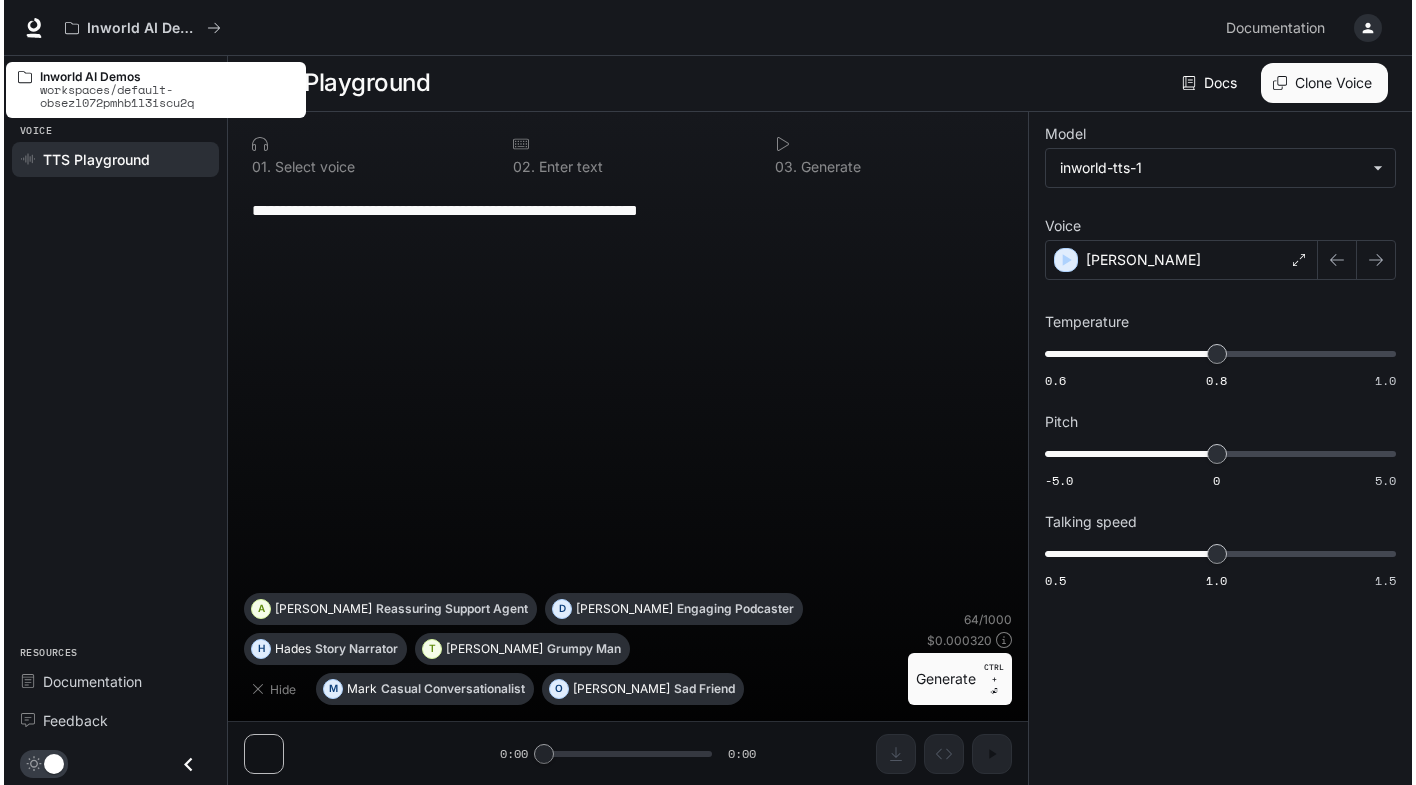scroll, scrollTop: 0, scrollLeft: 0, axis: both 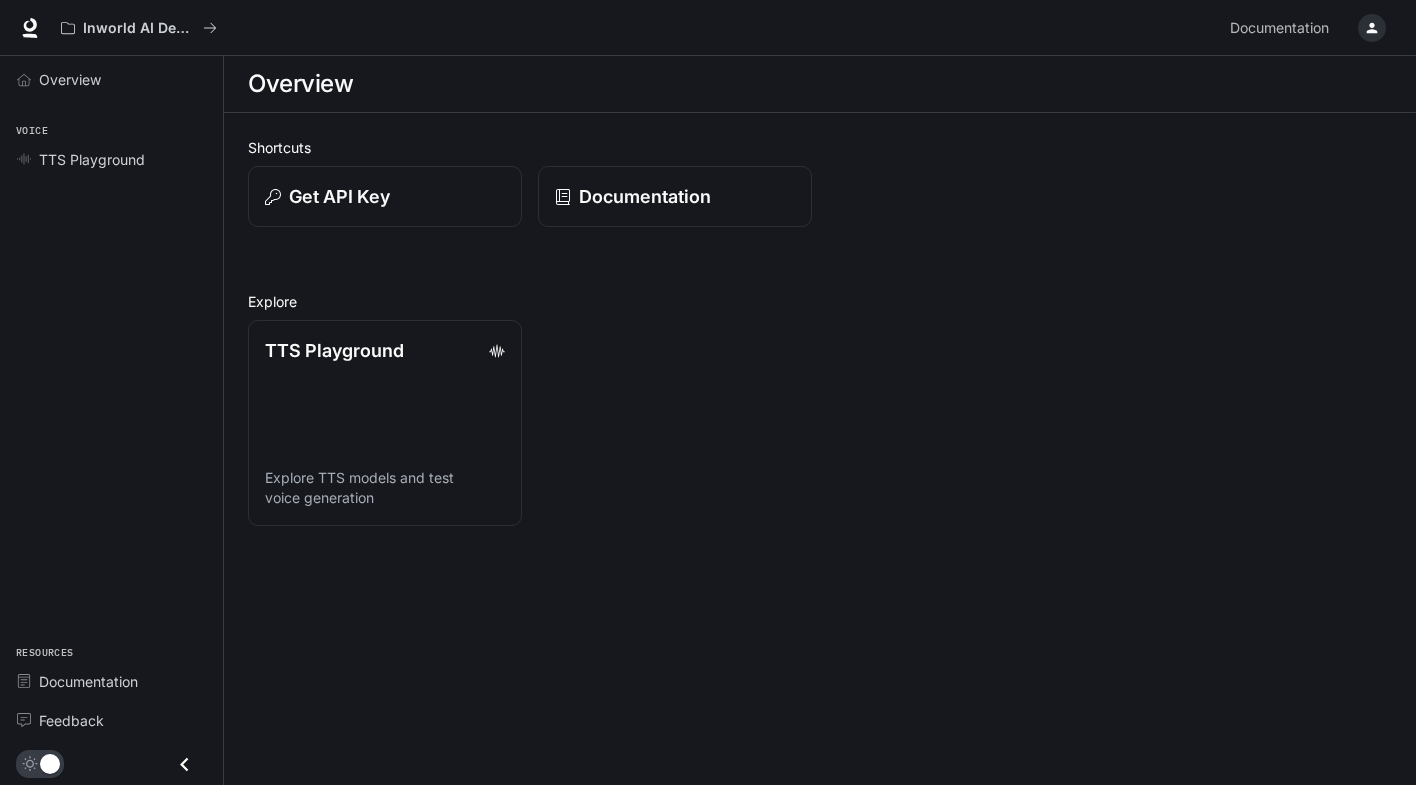 click 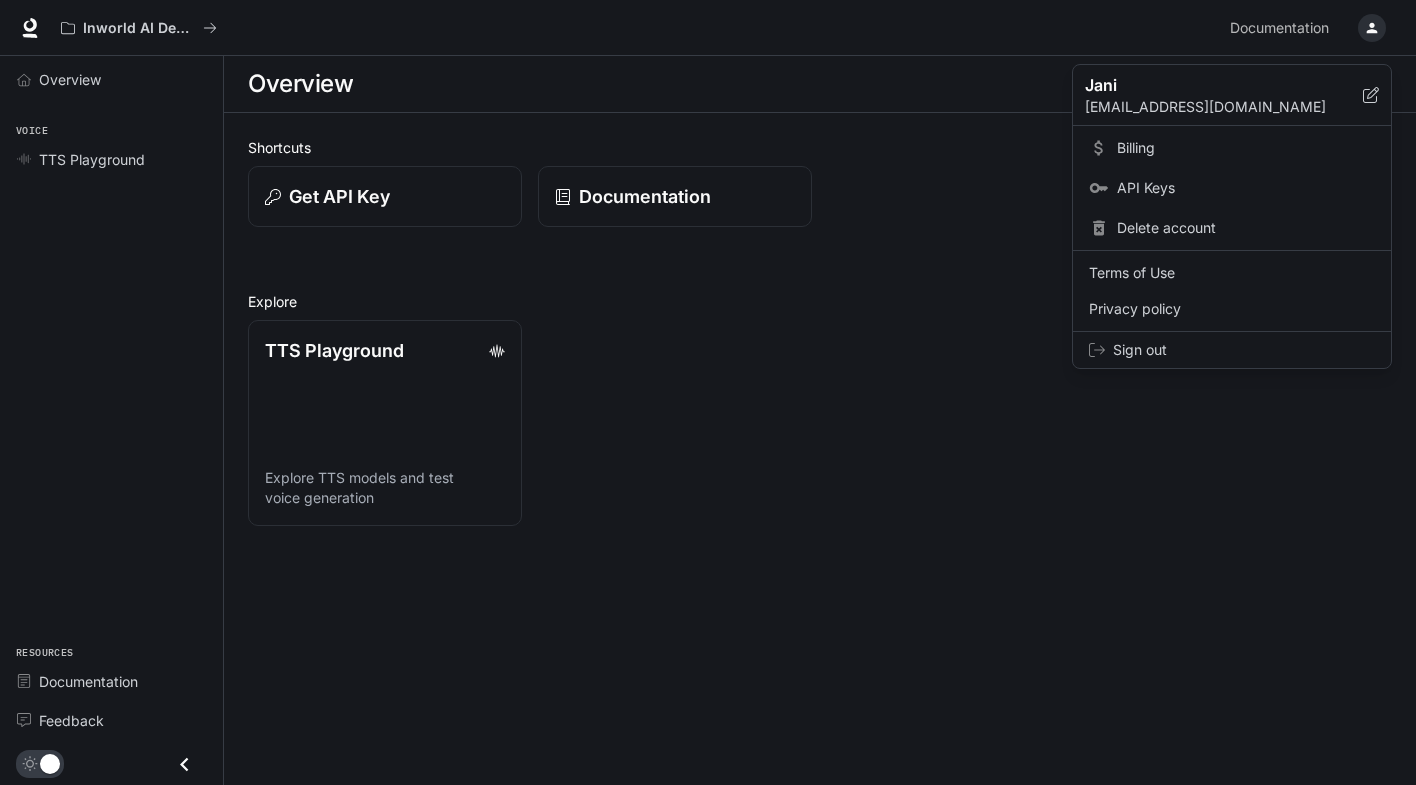 click at bounding box center [708, 392] 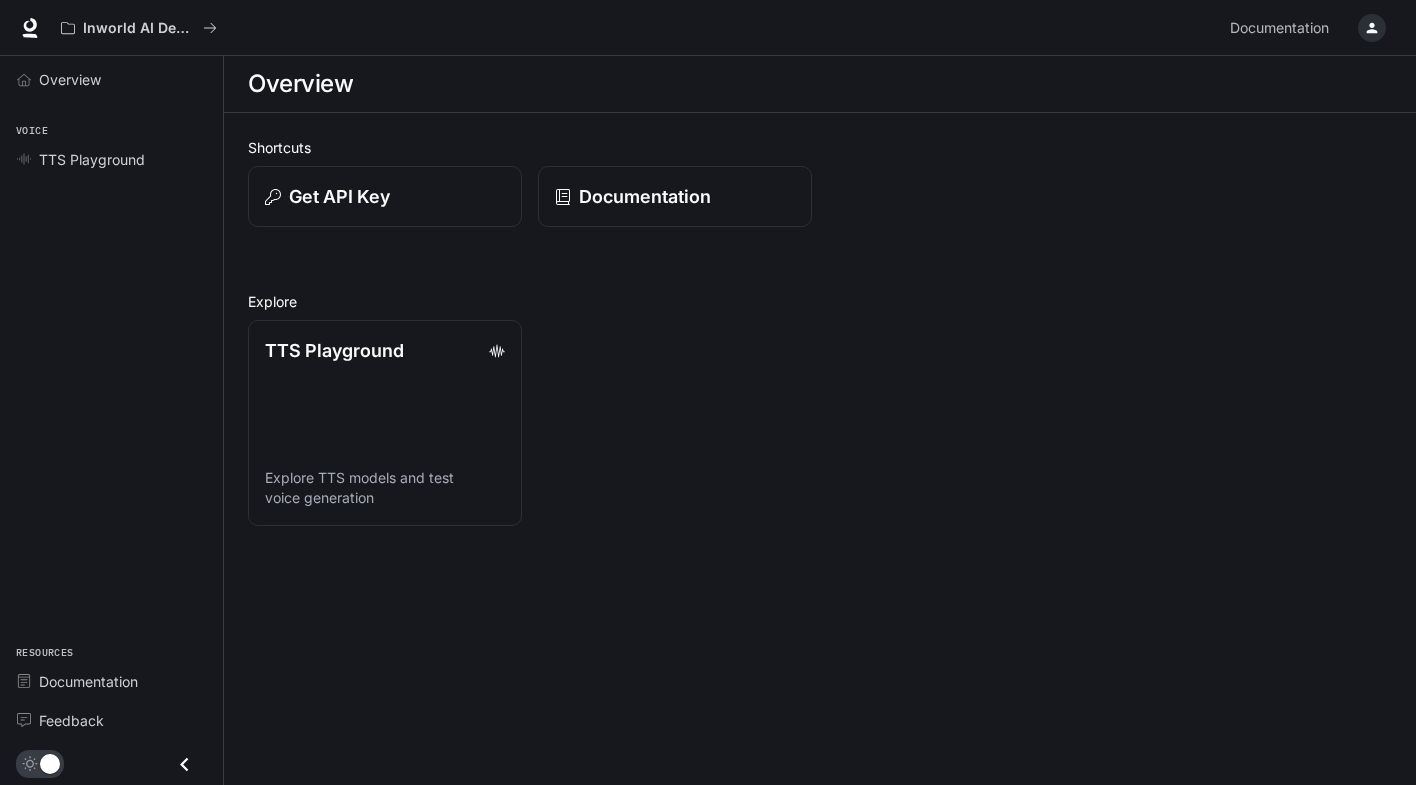 click on "TTS Playground" at bounding box center (92, 159) 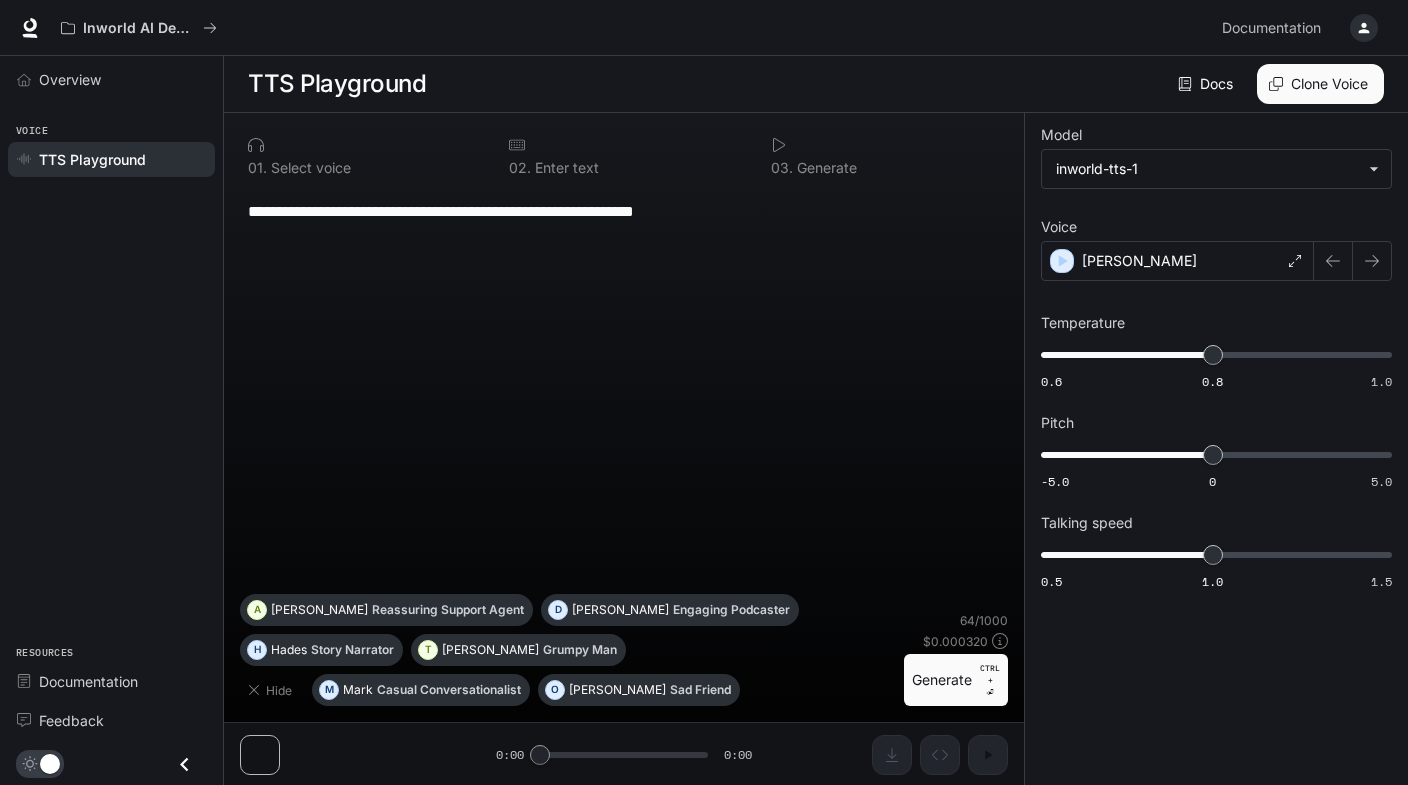 click on "Reassuring Support Agent" at bounding box center (448, 610) 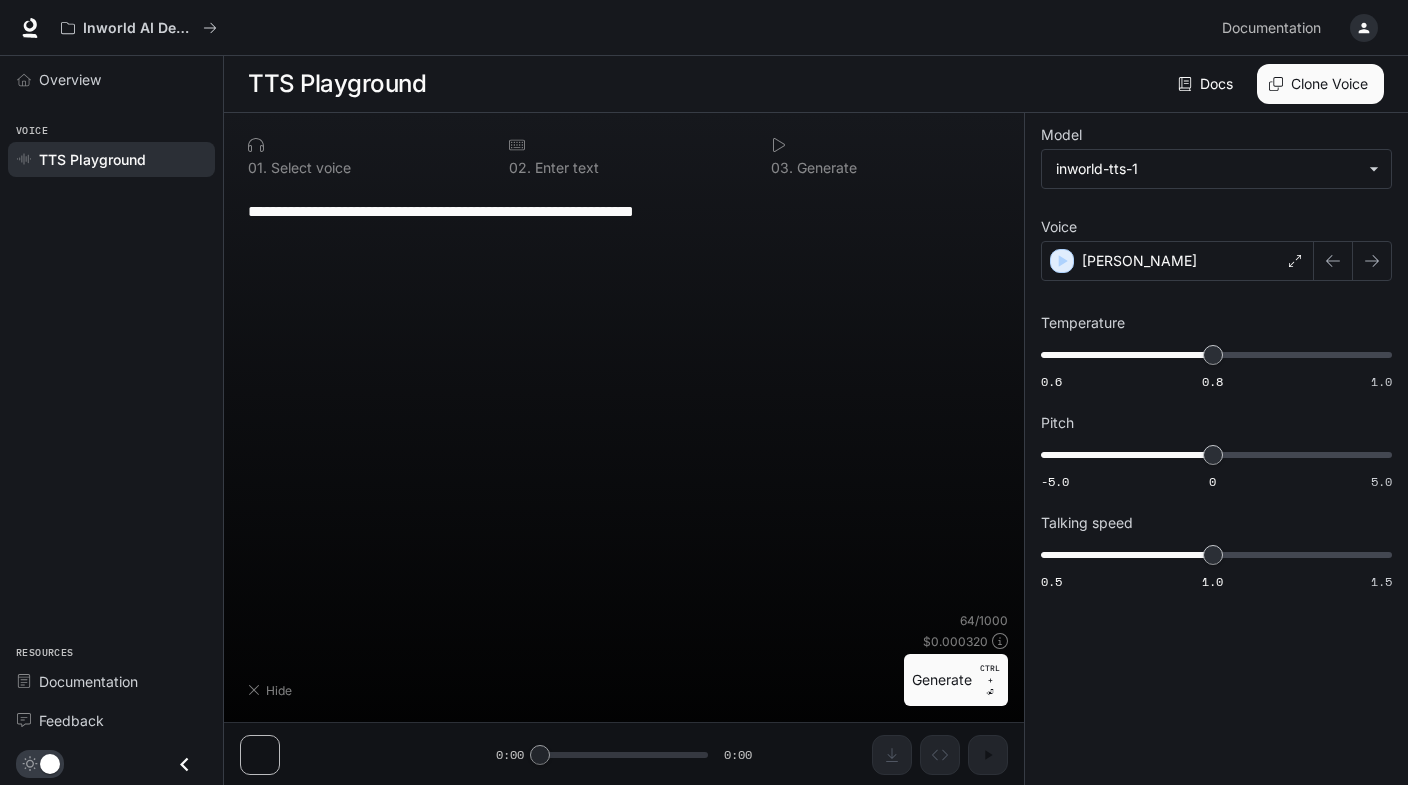 type on "**********" 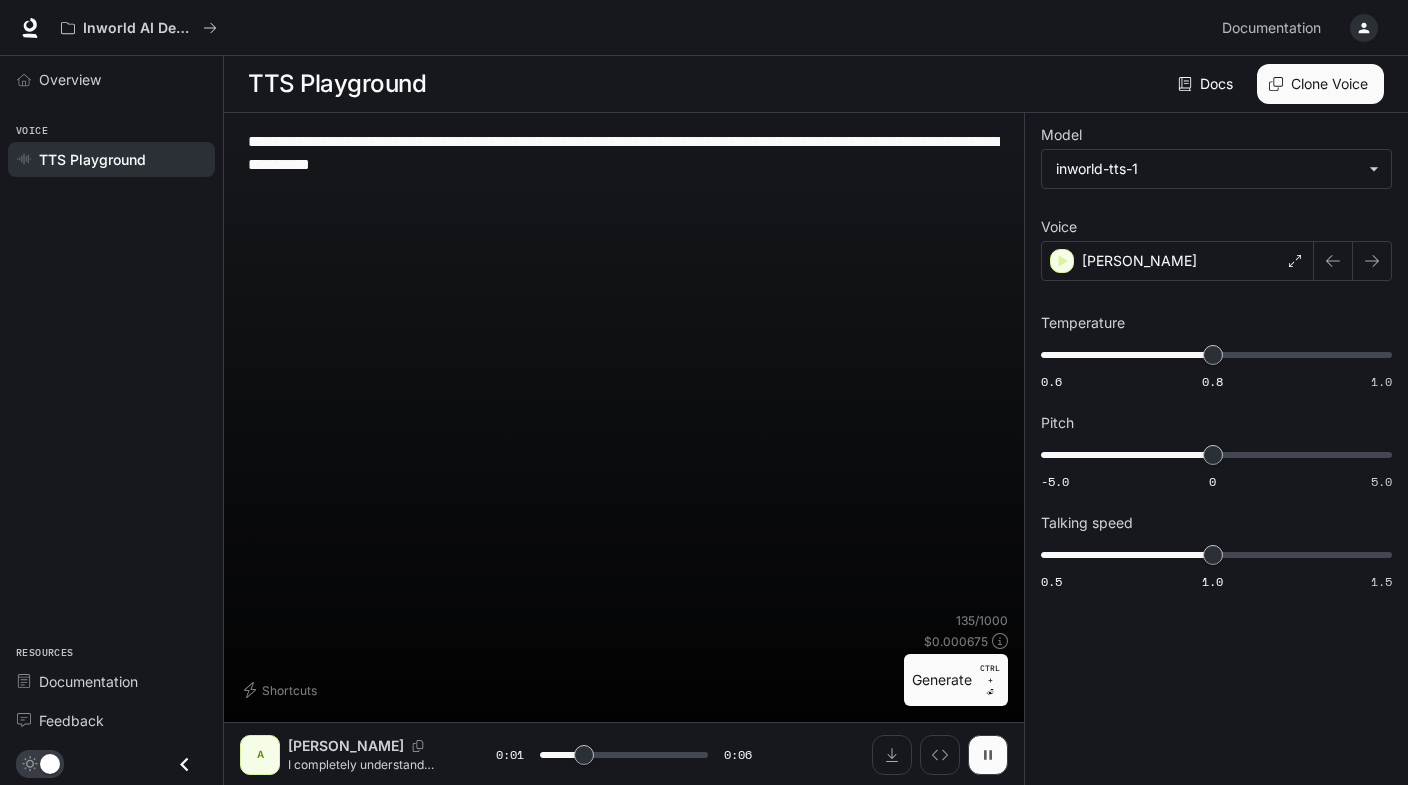click 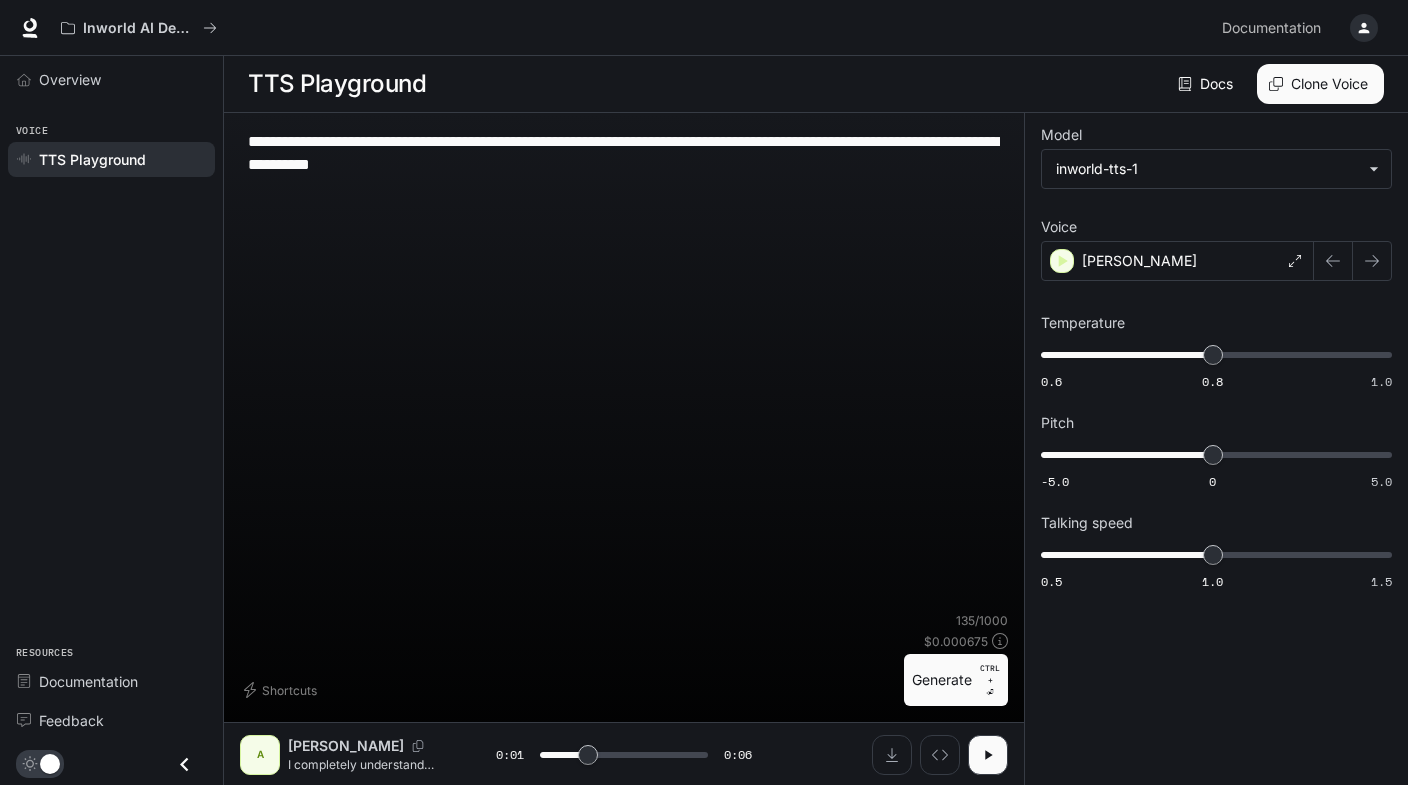 click 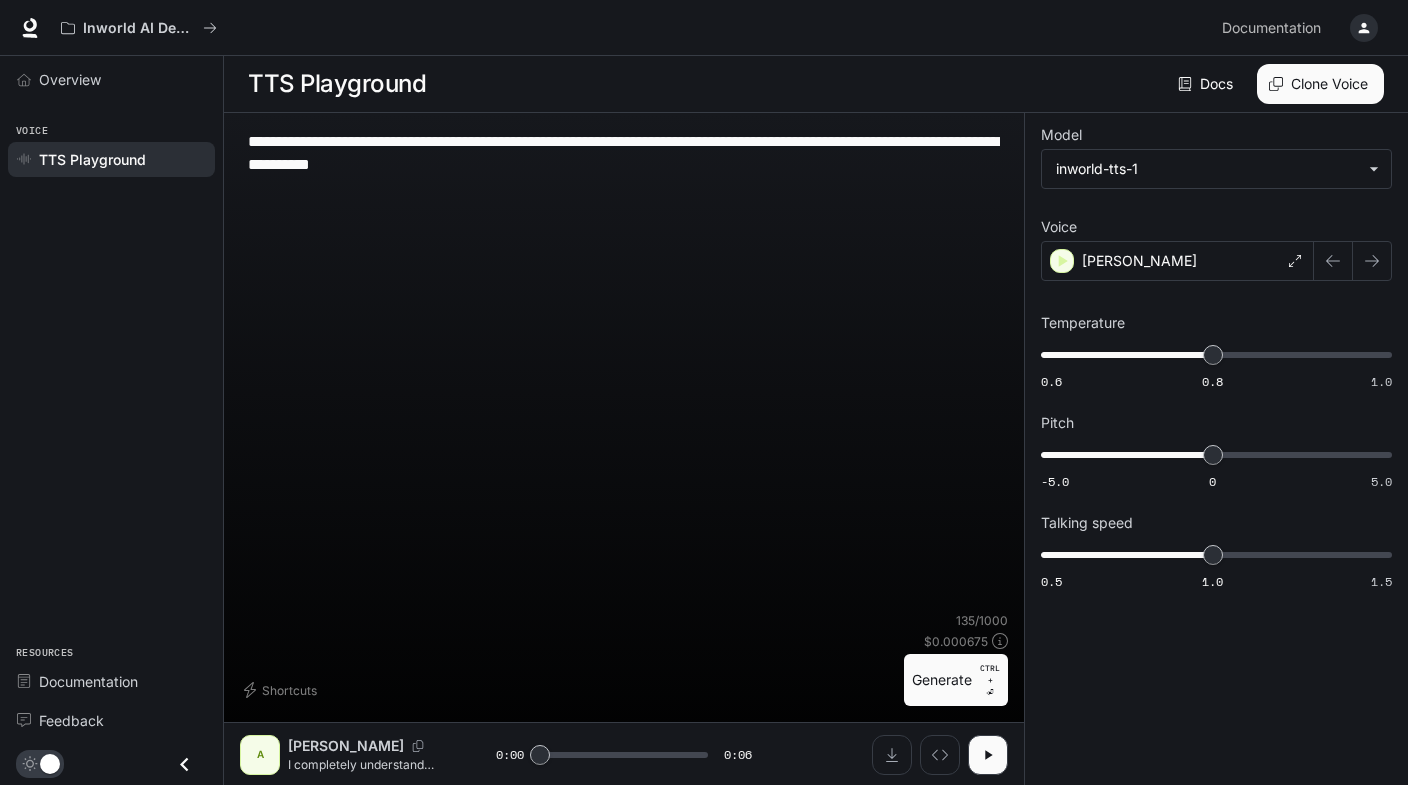 click on "[PERSON_NAME]" at bounding box center [1177, 261] 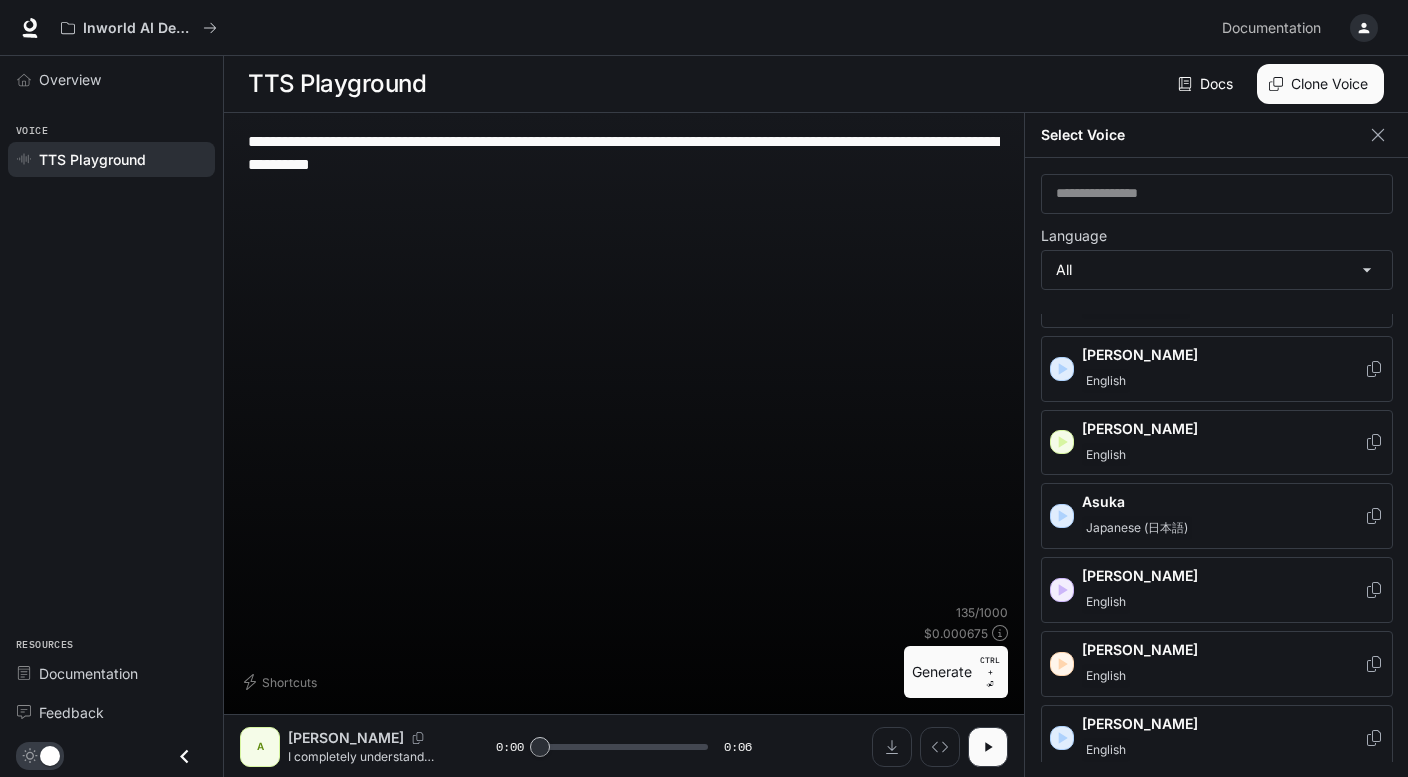 scroll, scrollTop: 100, scrollLeft: 0, axis: vertical 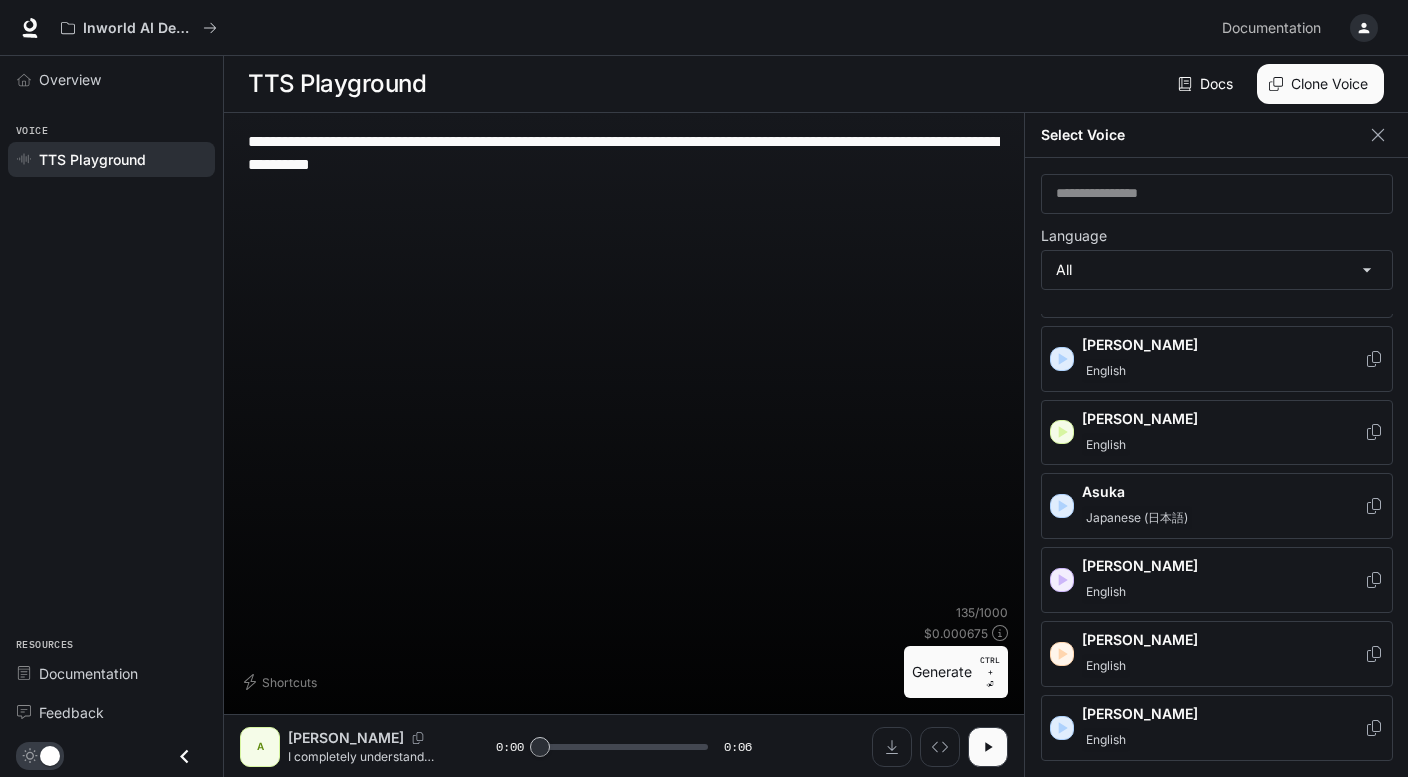 click on "Japanese (日本語)" at bounding box center (1223, 518) 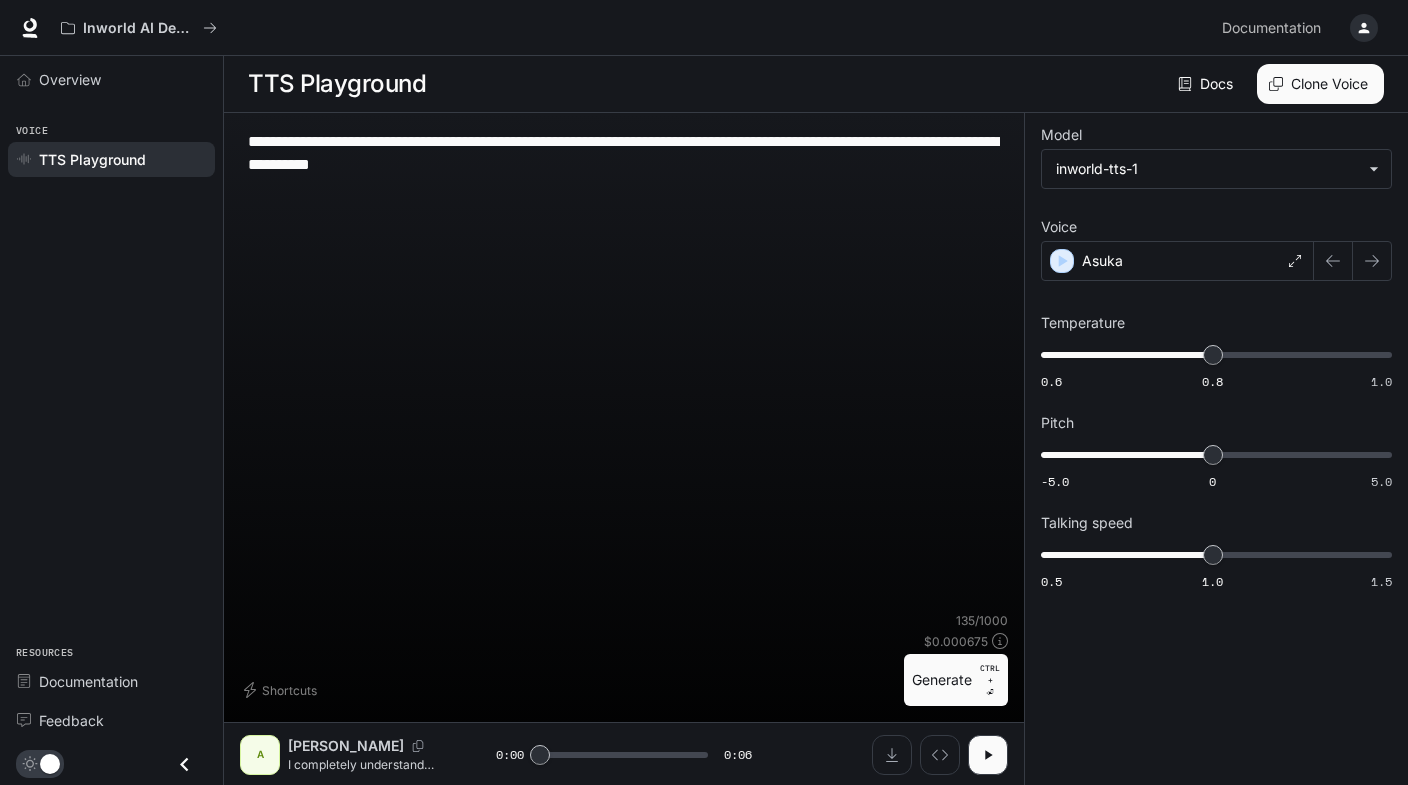 click on "Generate CTRL +  ⏎" at bounding box center (956, 680) 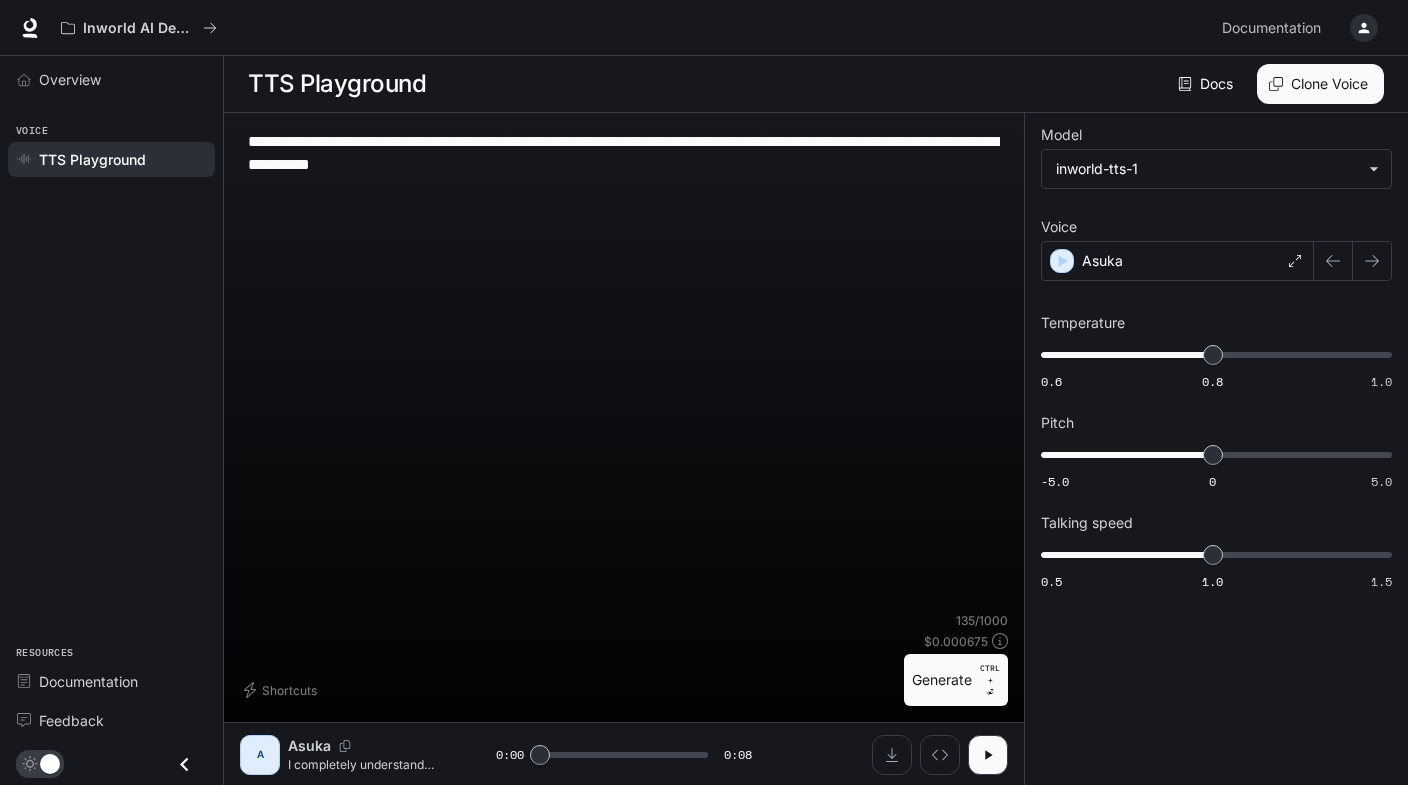 click on "Asuka" at bounding box center [1177, 261] 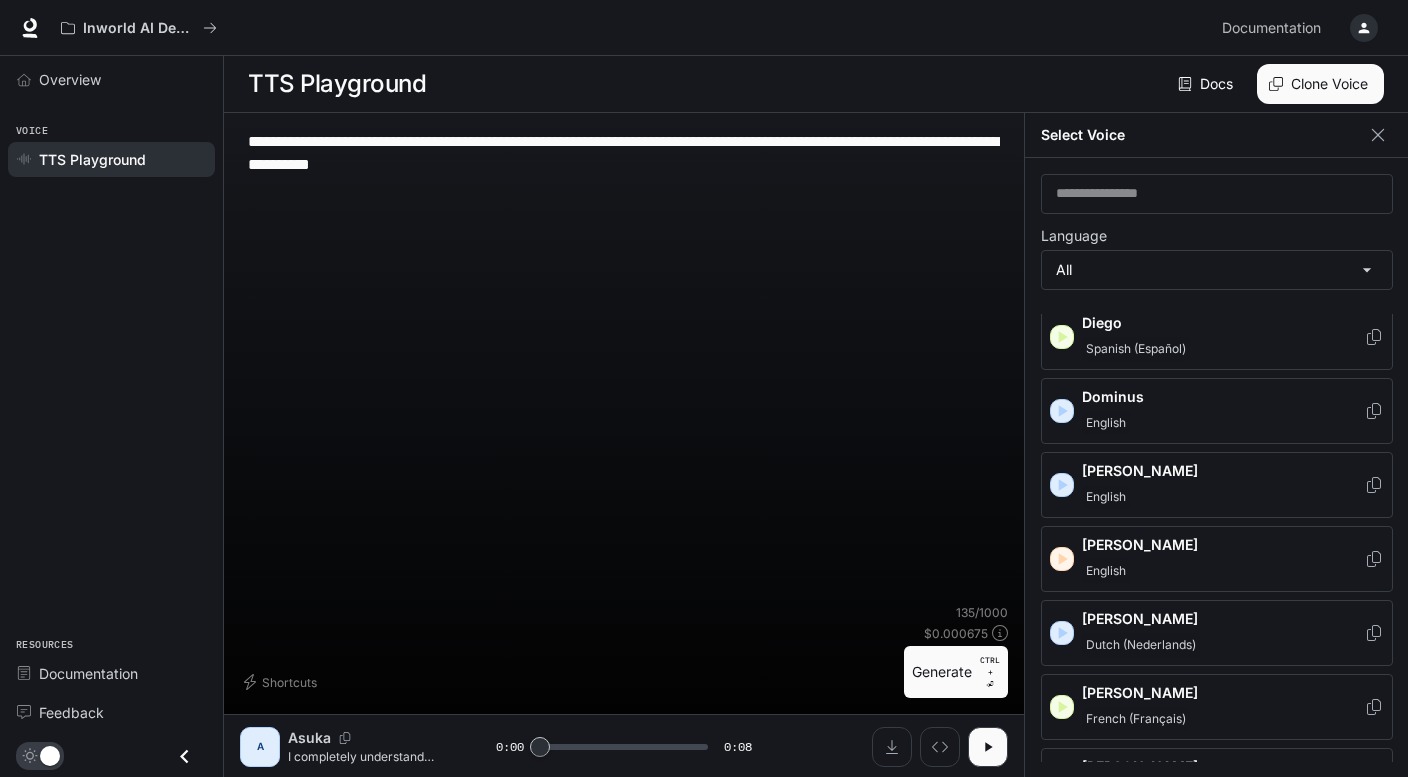 scroll, scrollTop: 600, scrollLeft: 0, axis: vertical 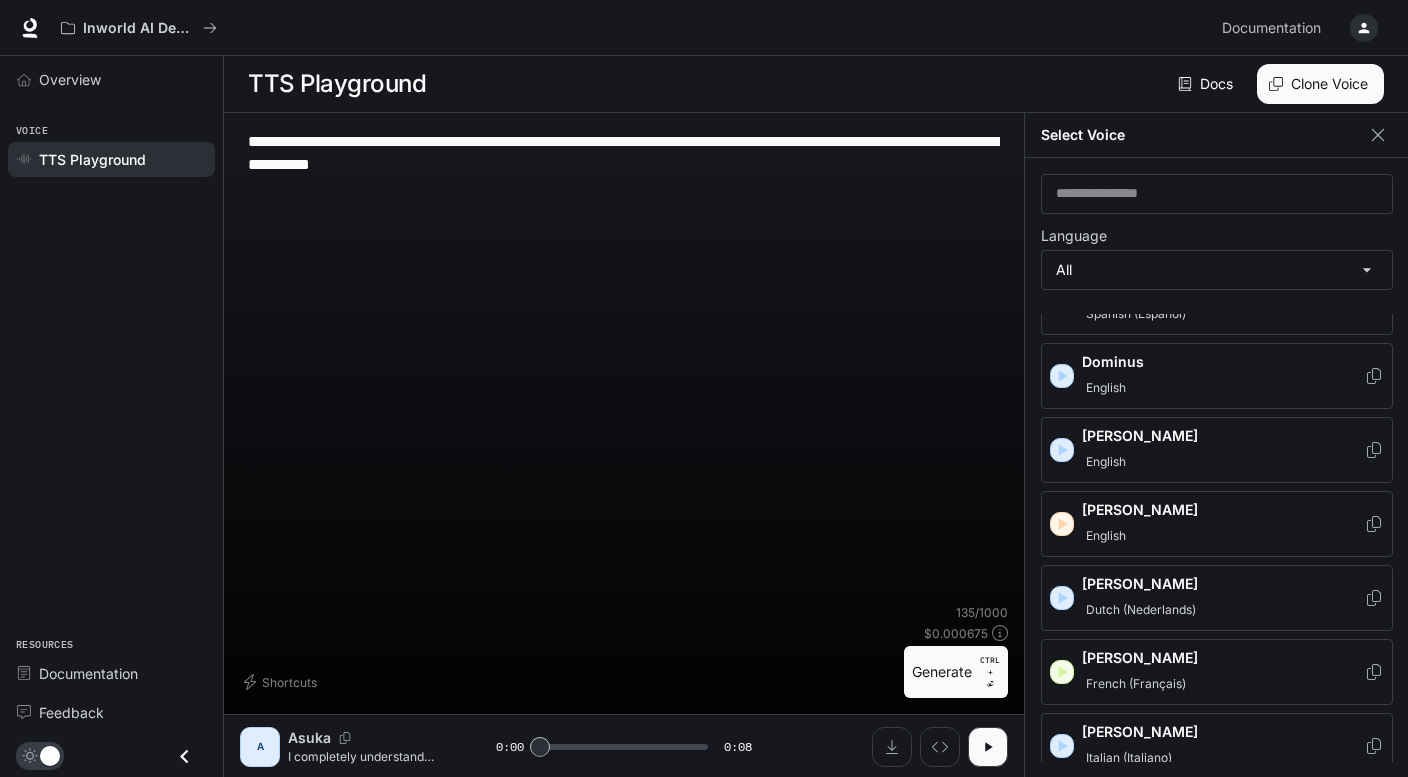 click on "English" at bounding box center [1223, 536] 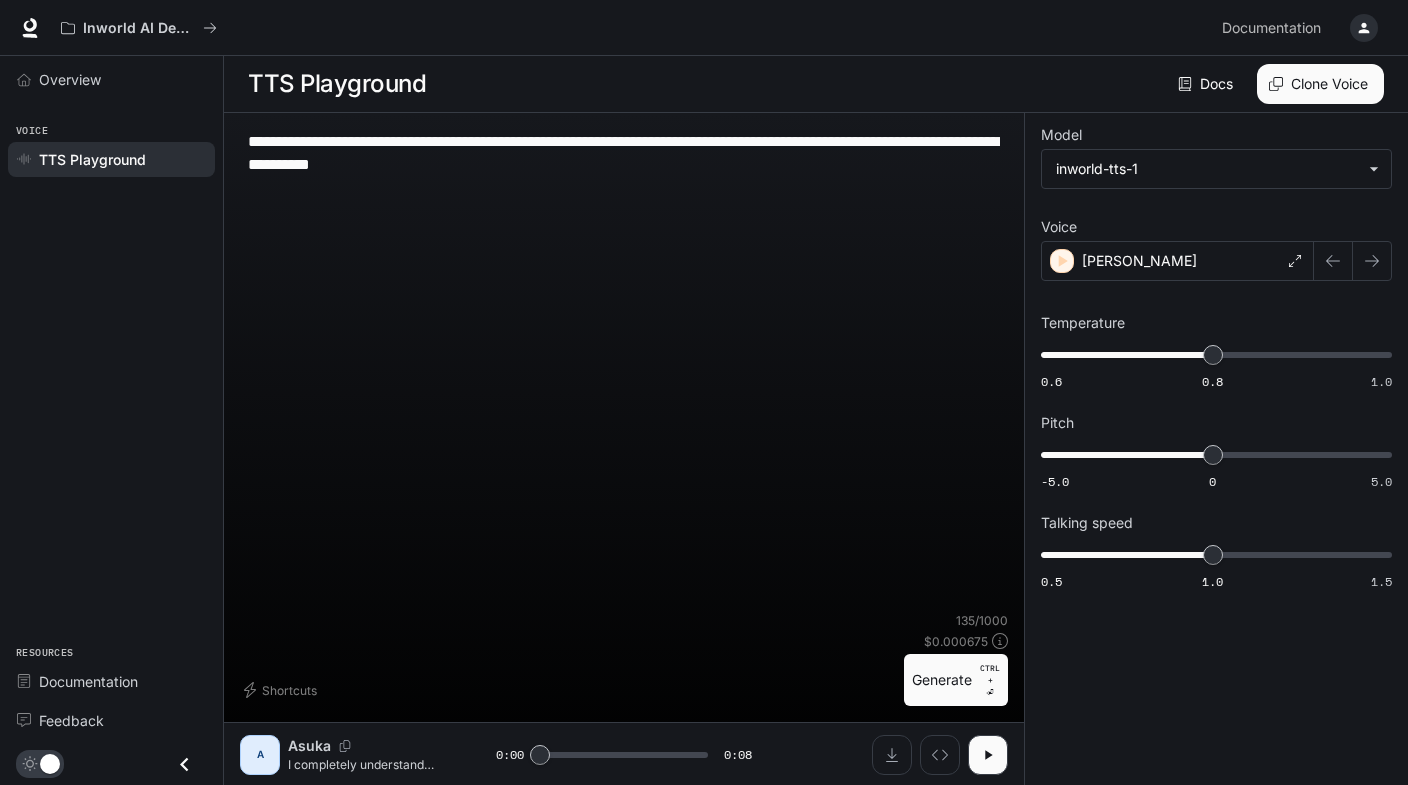 click 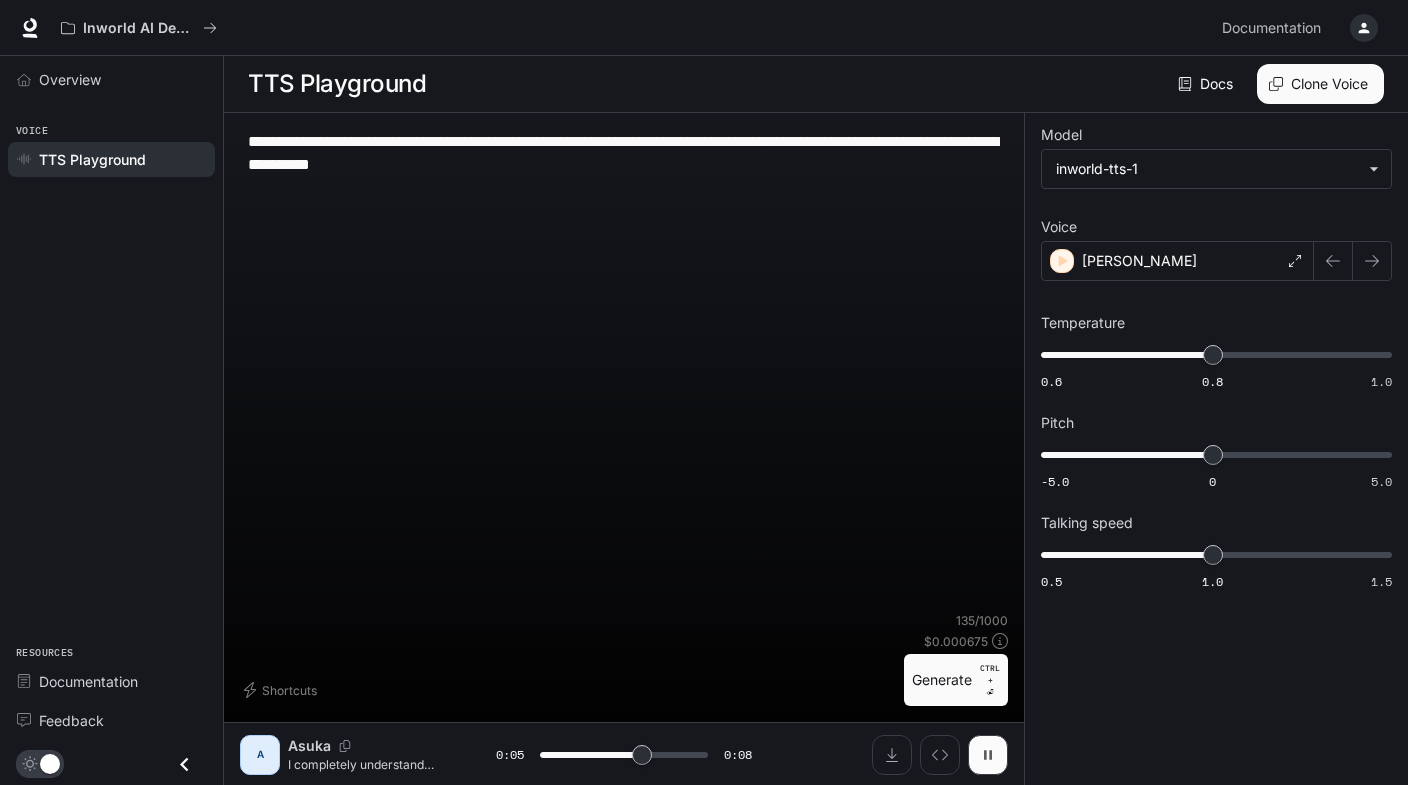 click 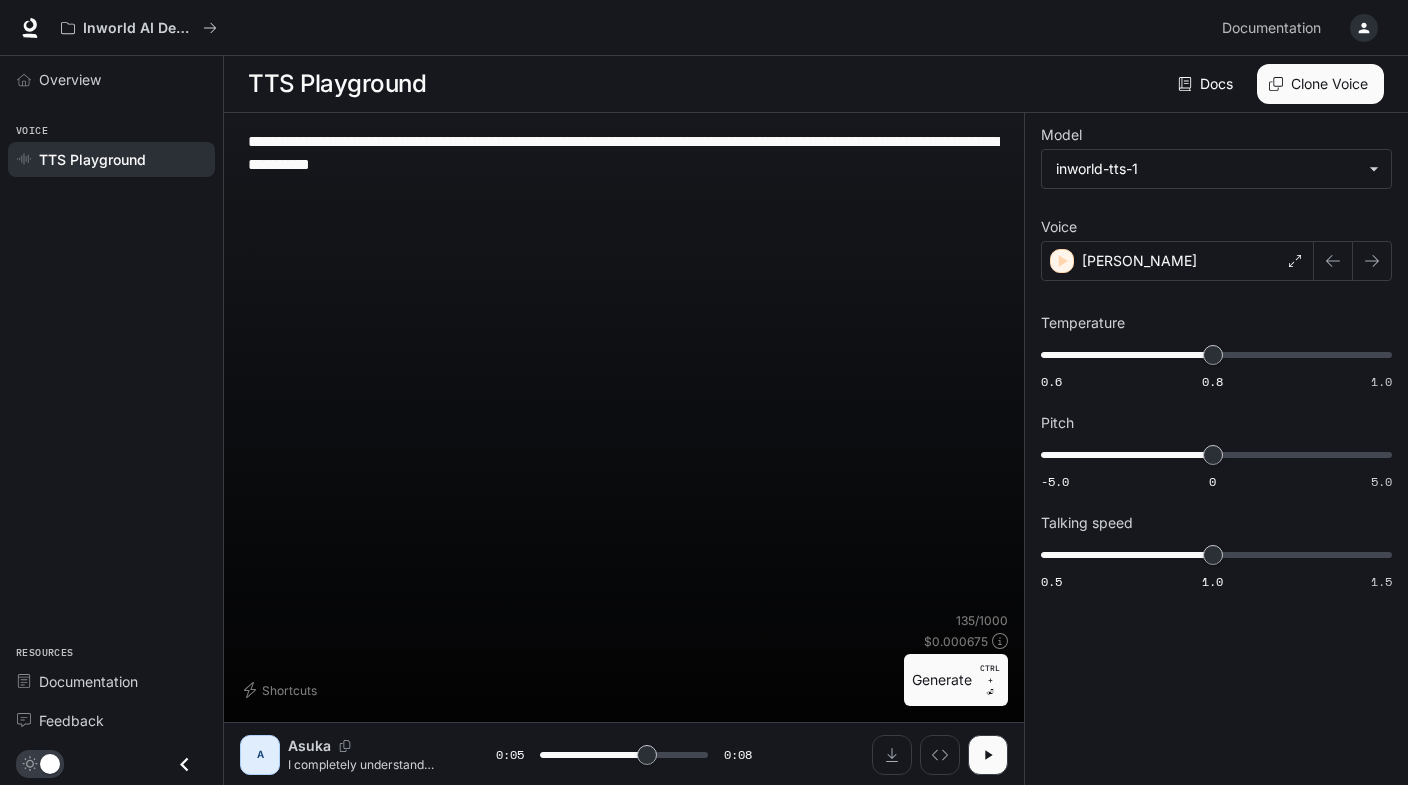 click on "Generate CTRL +  ⏎" at bounding box center (956, 680) 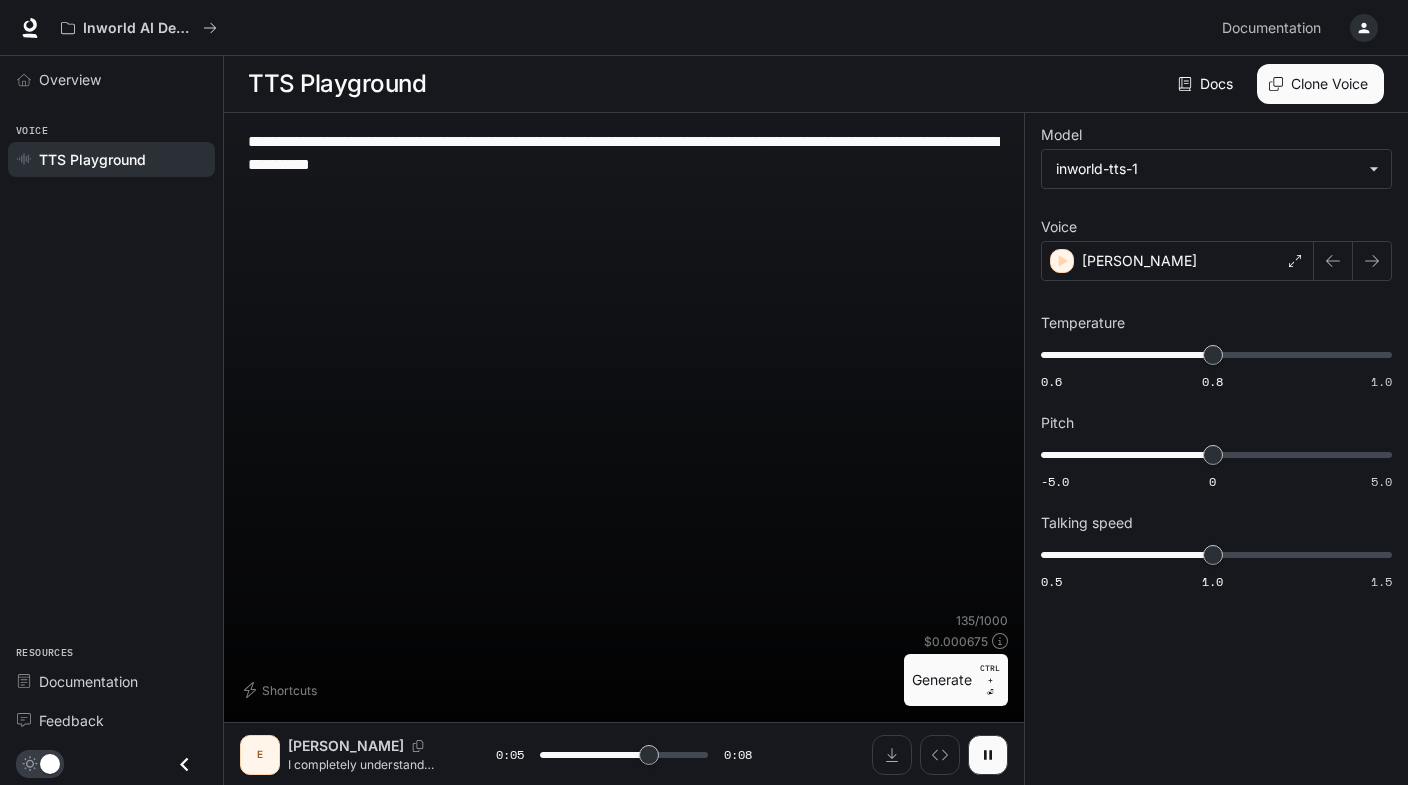 click 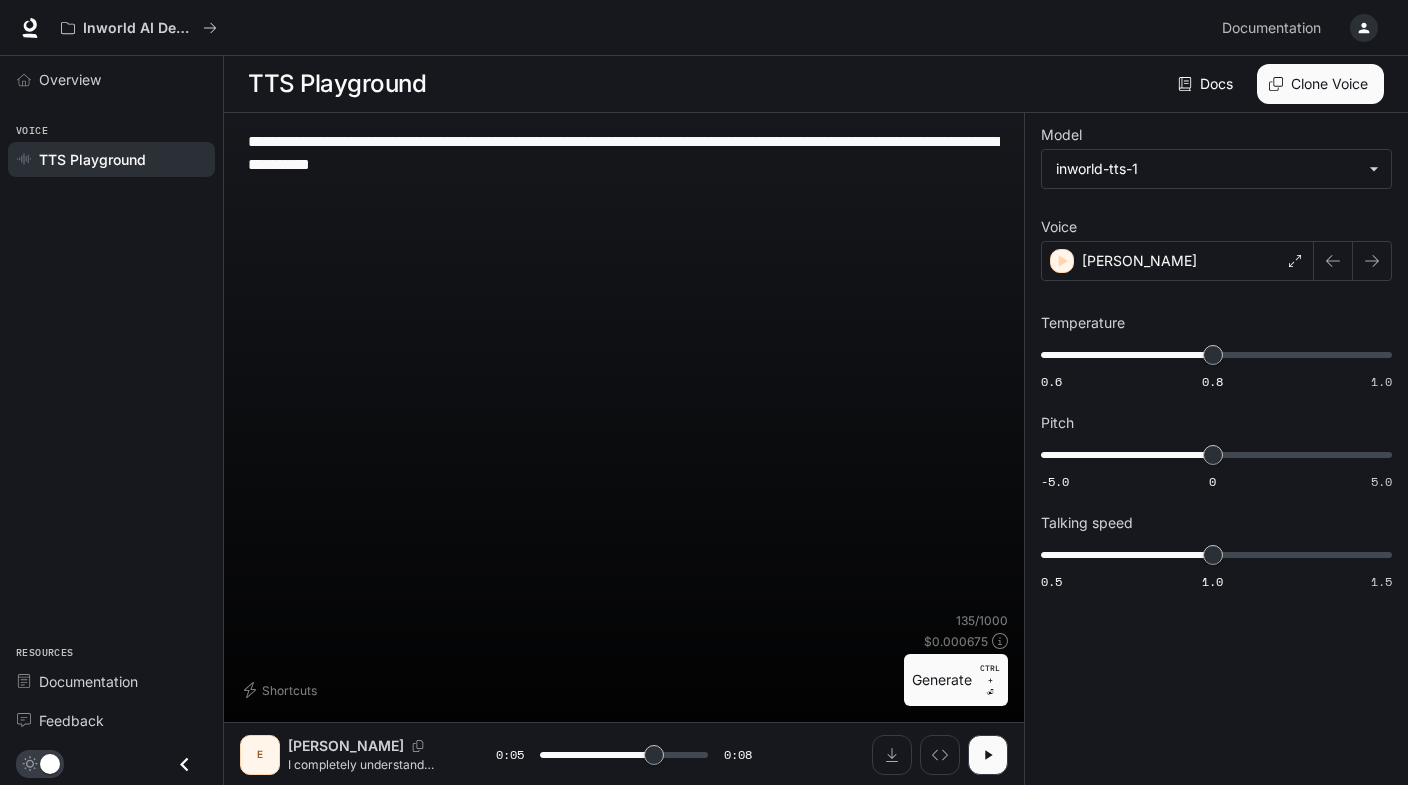 click on "[PERSON_NAME]" at bounding box center (1177, 261) 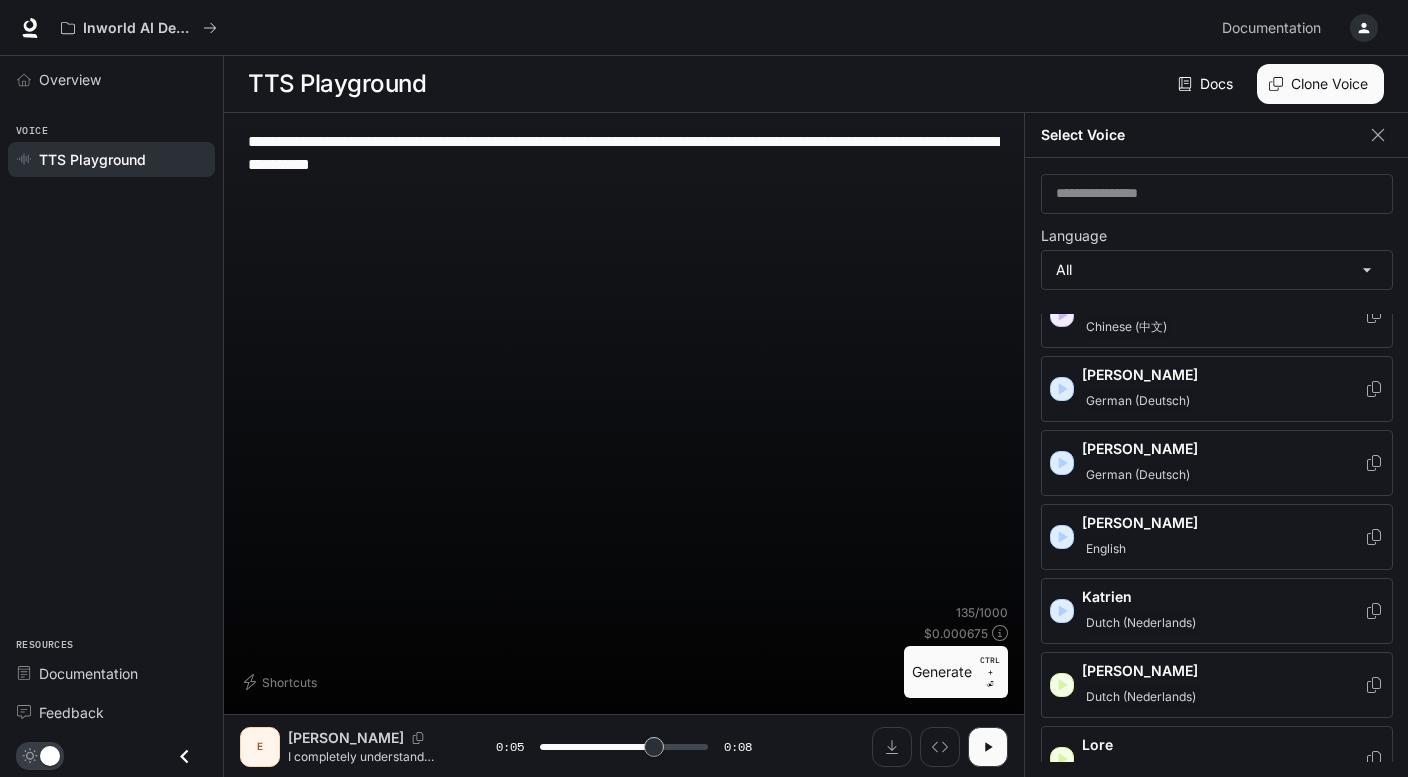 scroll, scrollTop: 1500, scrollLeft: 0, axis: vertical 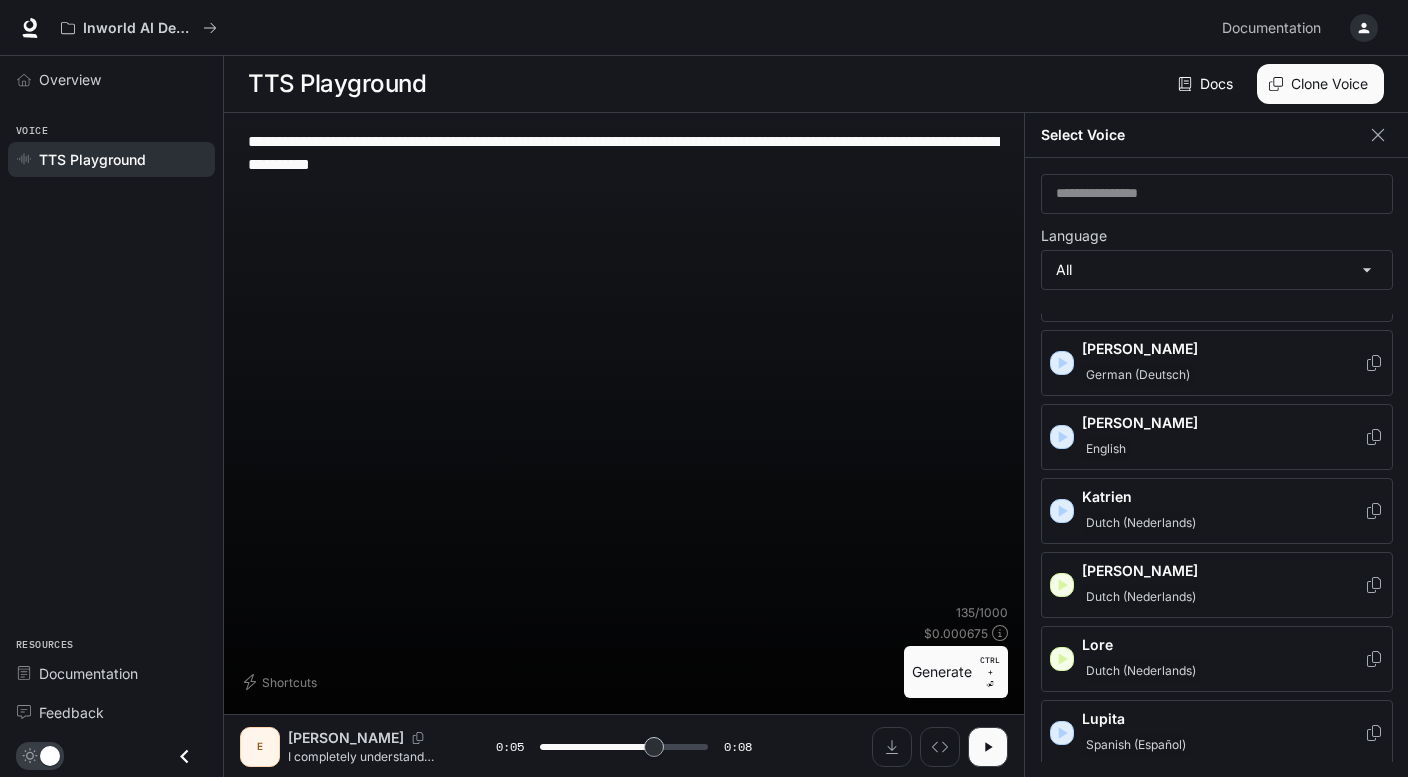 click on "[PERSON_NAME]" at bounding box center [1223, 423] 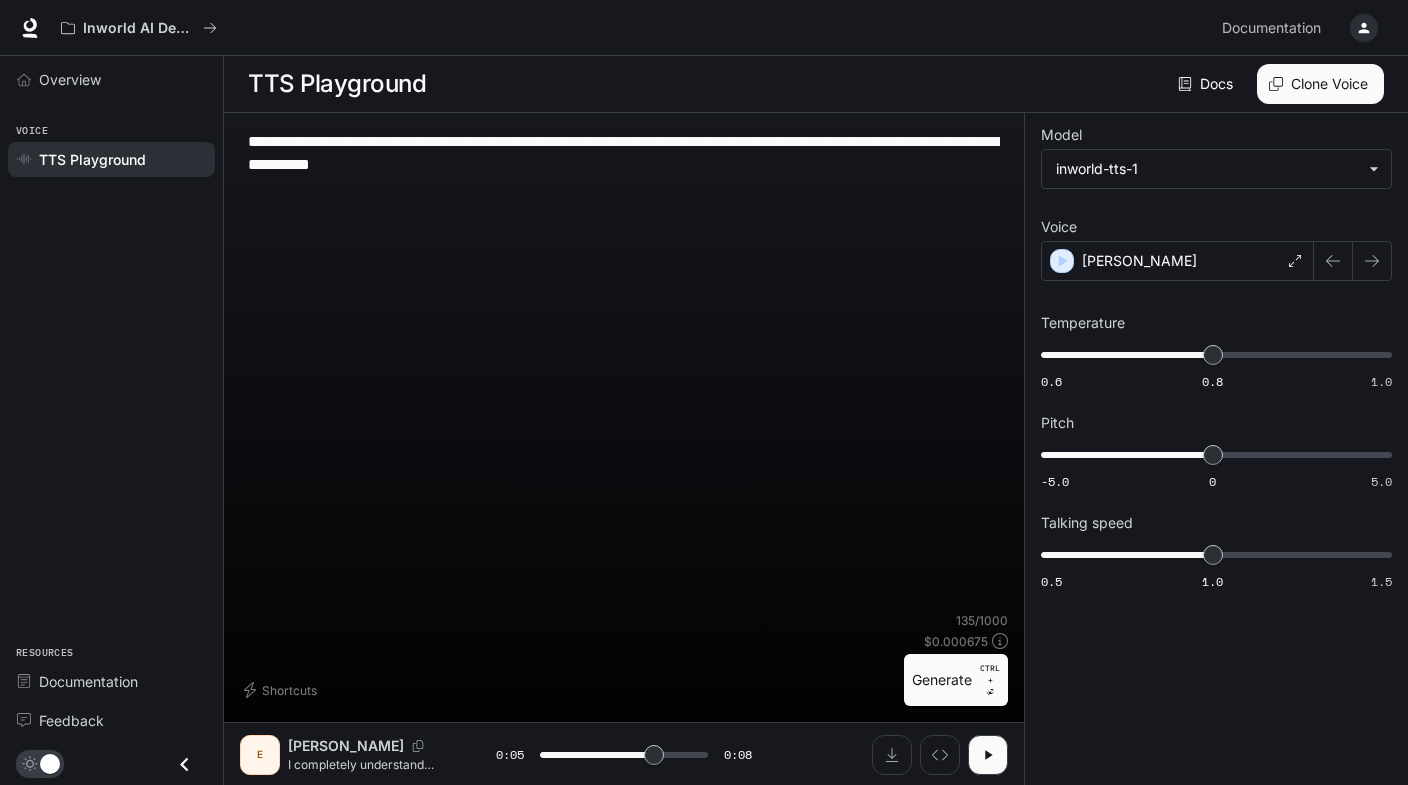 drag, startPoint x: 942, startPoint y: 689, endPoint x: 926, endPoint y: 689, distance: 16 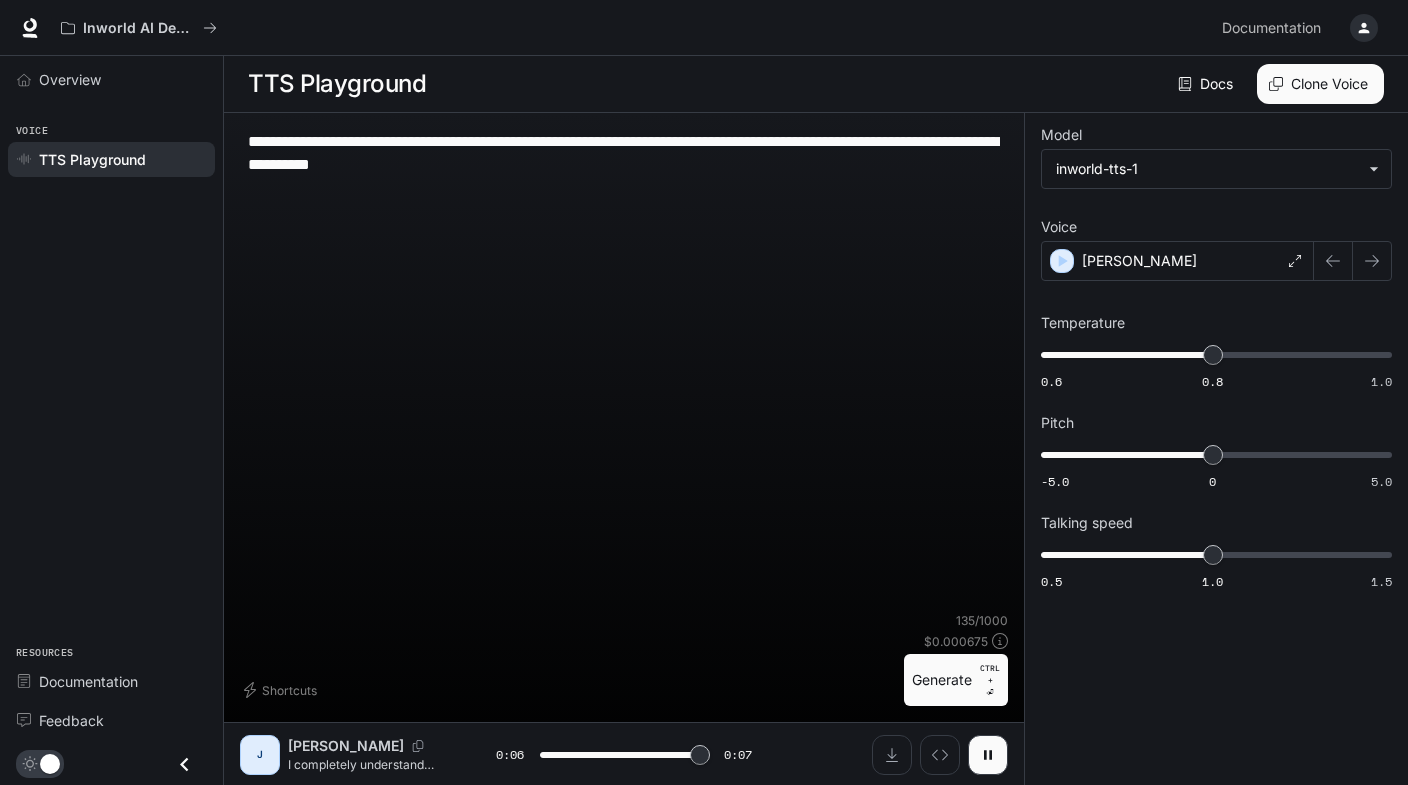 type on "*" 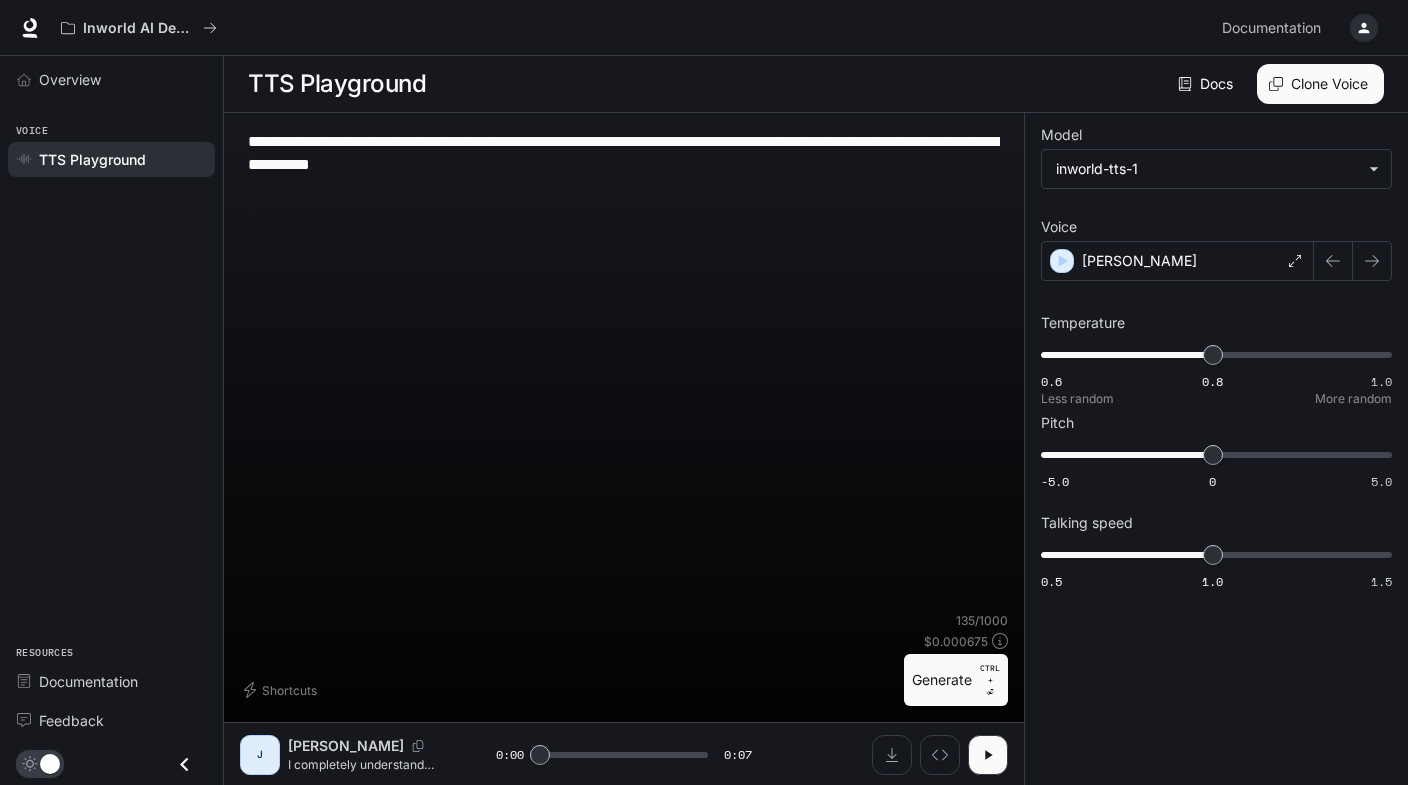 click on "0.6 0.8 1.0 0.8" at bounding box center (1212, 355) 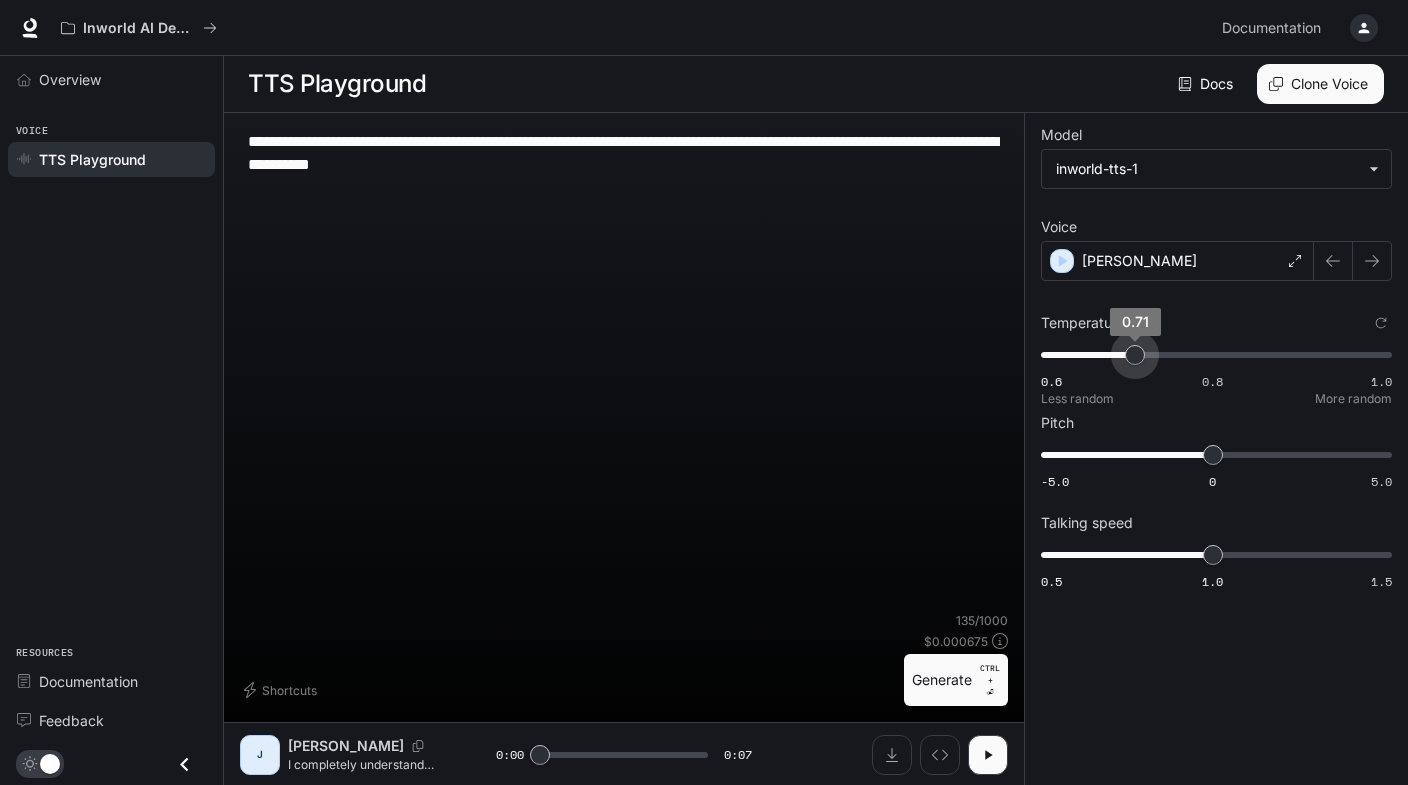 type on "***" 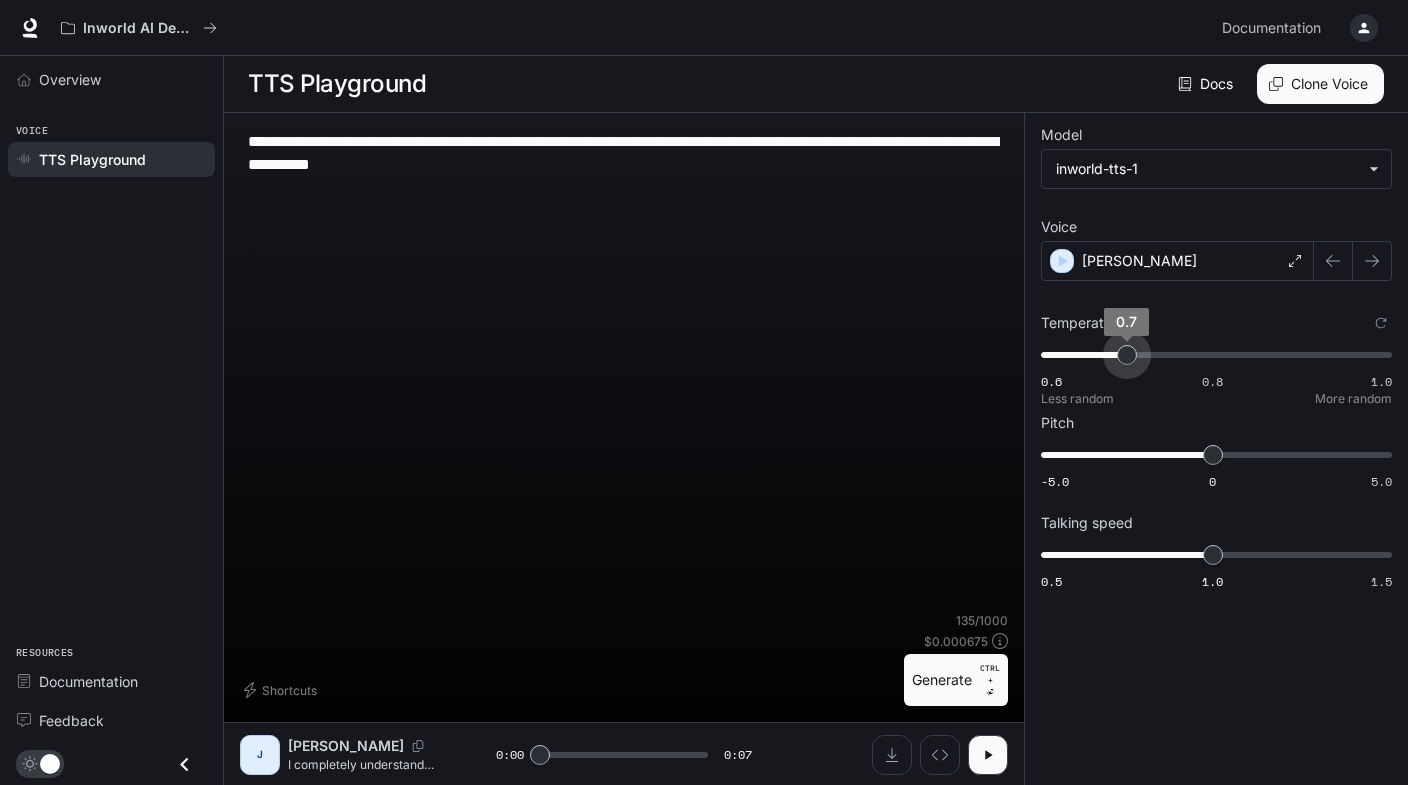 drag, startPoint x: 1163, startPoint y: 353, endPoint x: 1131, endPoint y: 352, distance: 32.01562 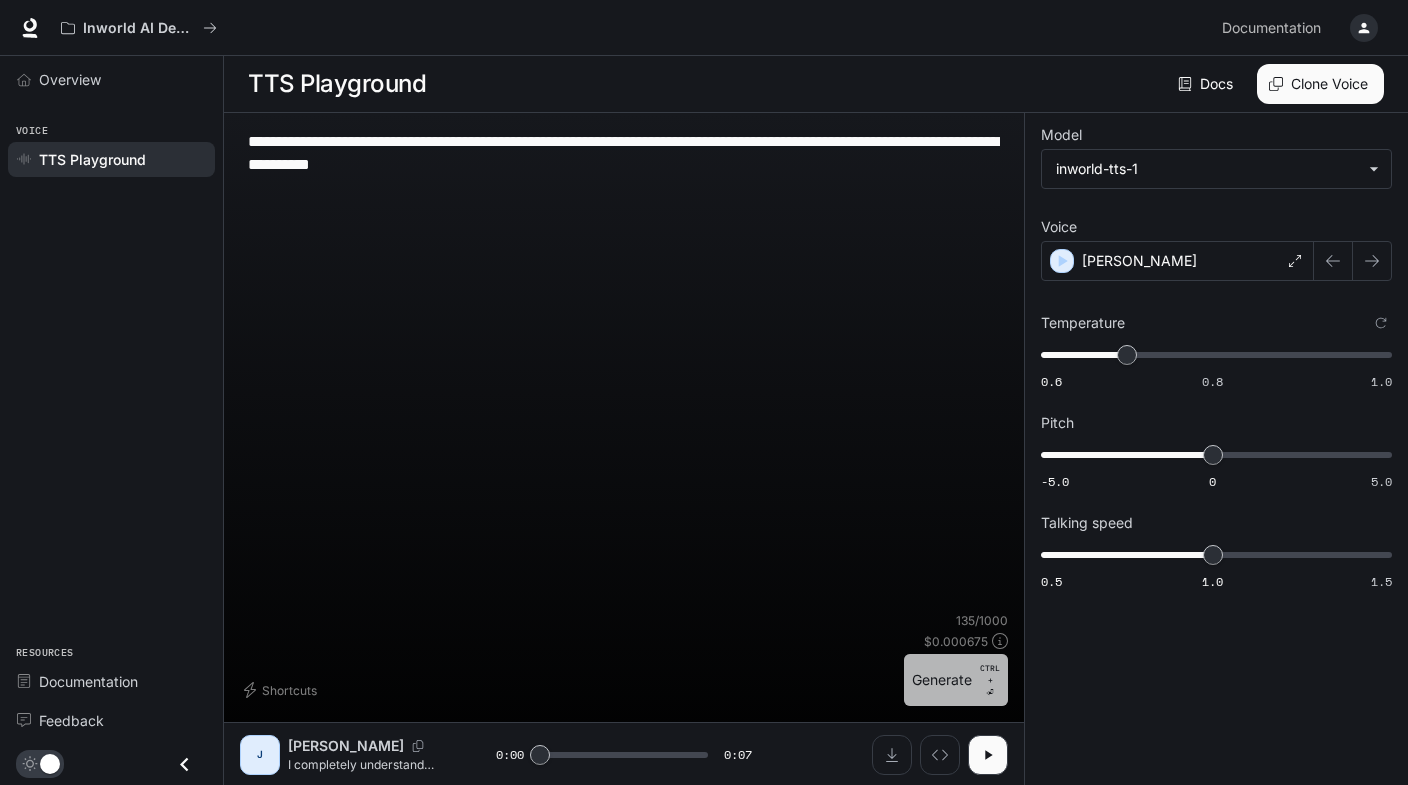 click on "Generate CTRL +  ⏎" at bounding box center (956, 680) 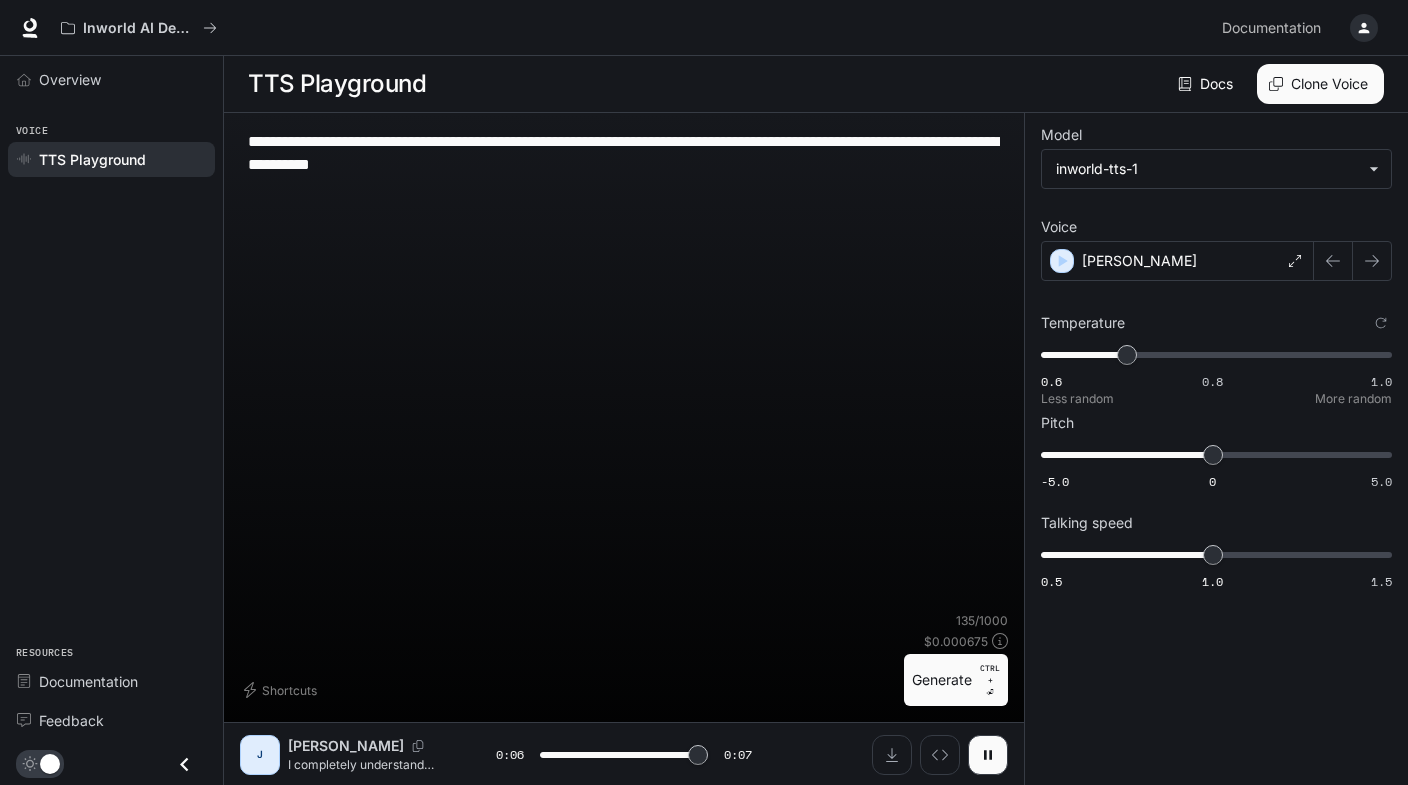 type on "*" 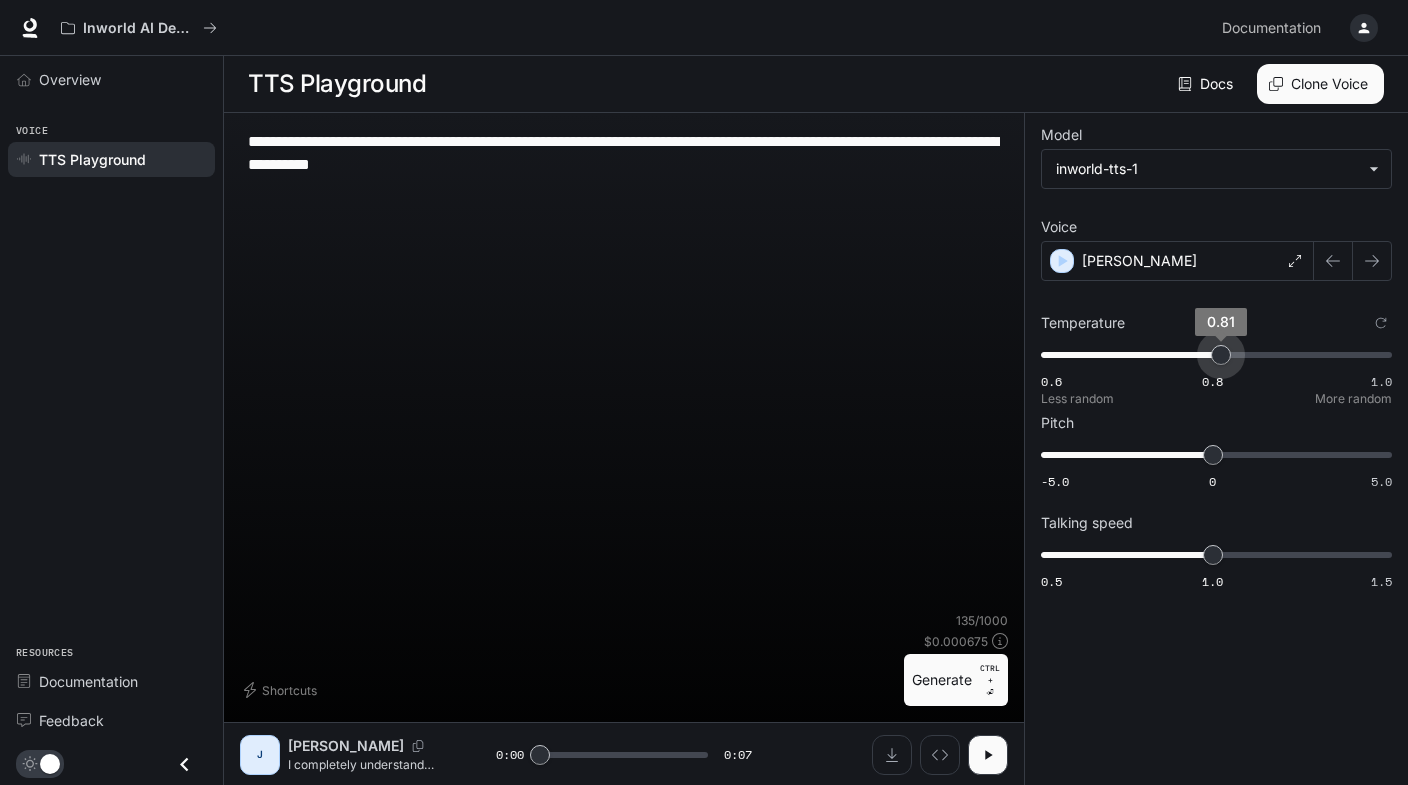 type on "***" 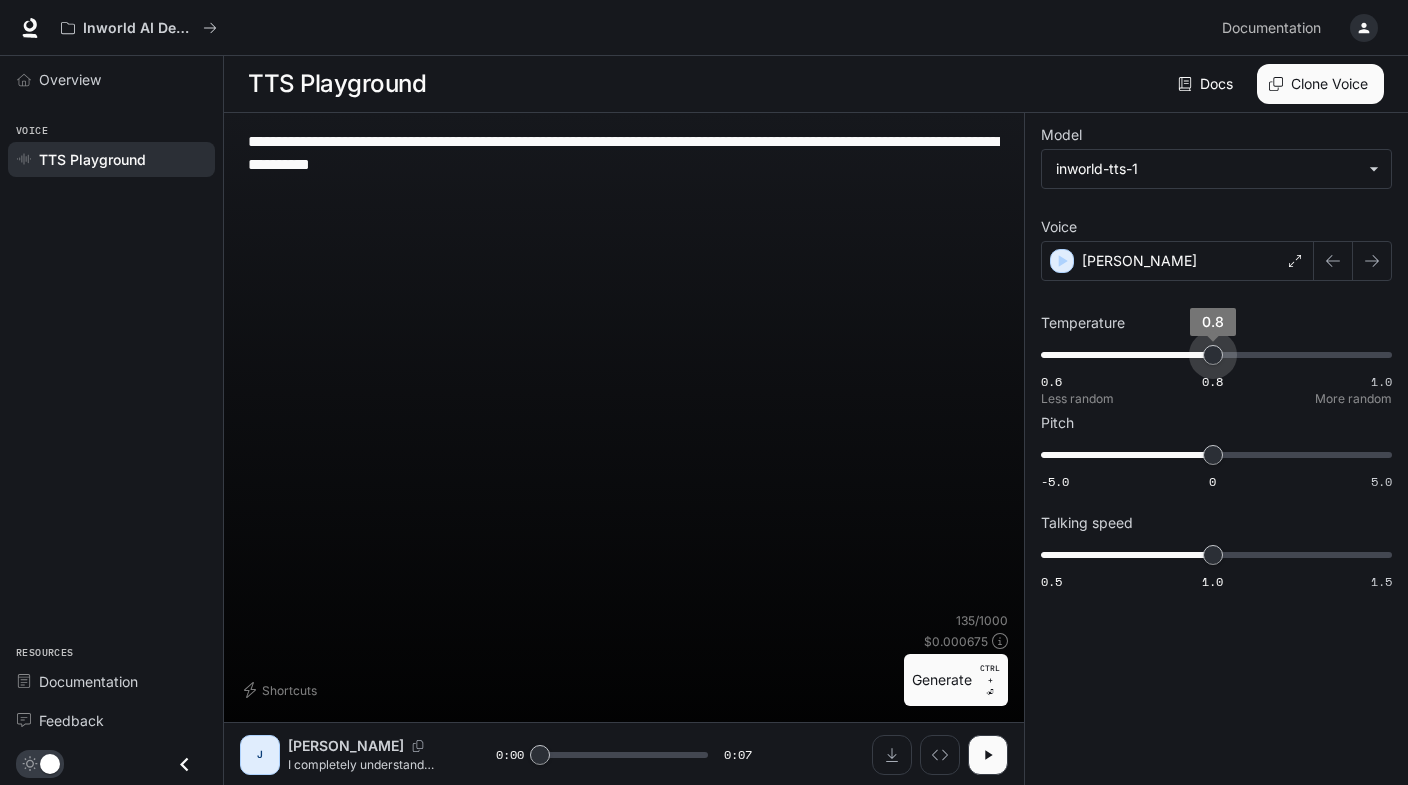 drag, startPoint x: 1136, startPoint y: 349, endPoint x: 1214, endPoint y: 362, distance: 79.07591 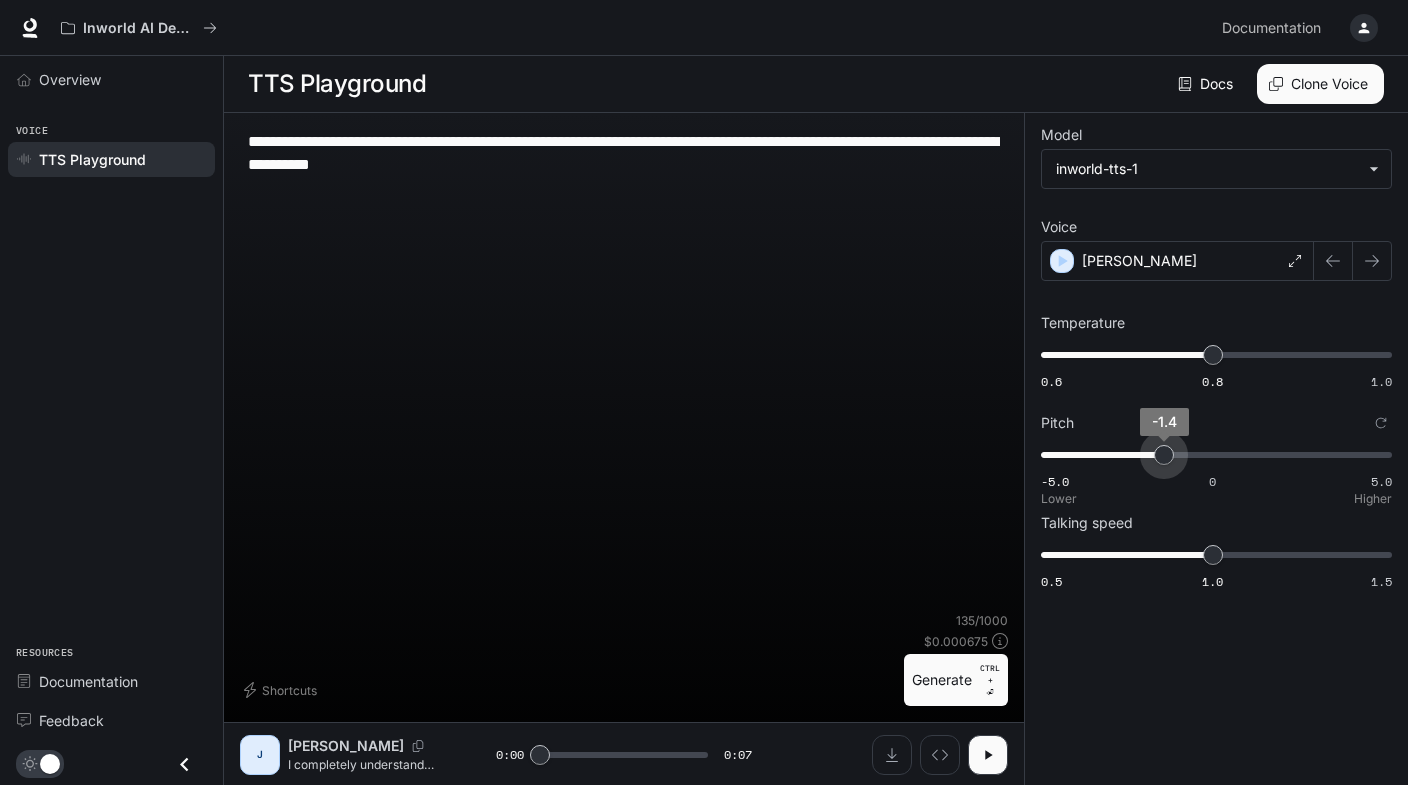 type on "****" 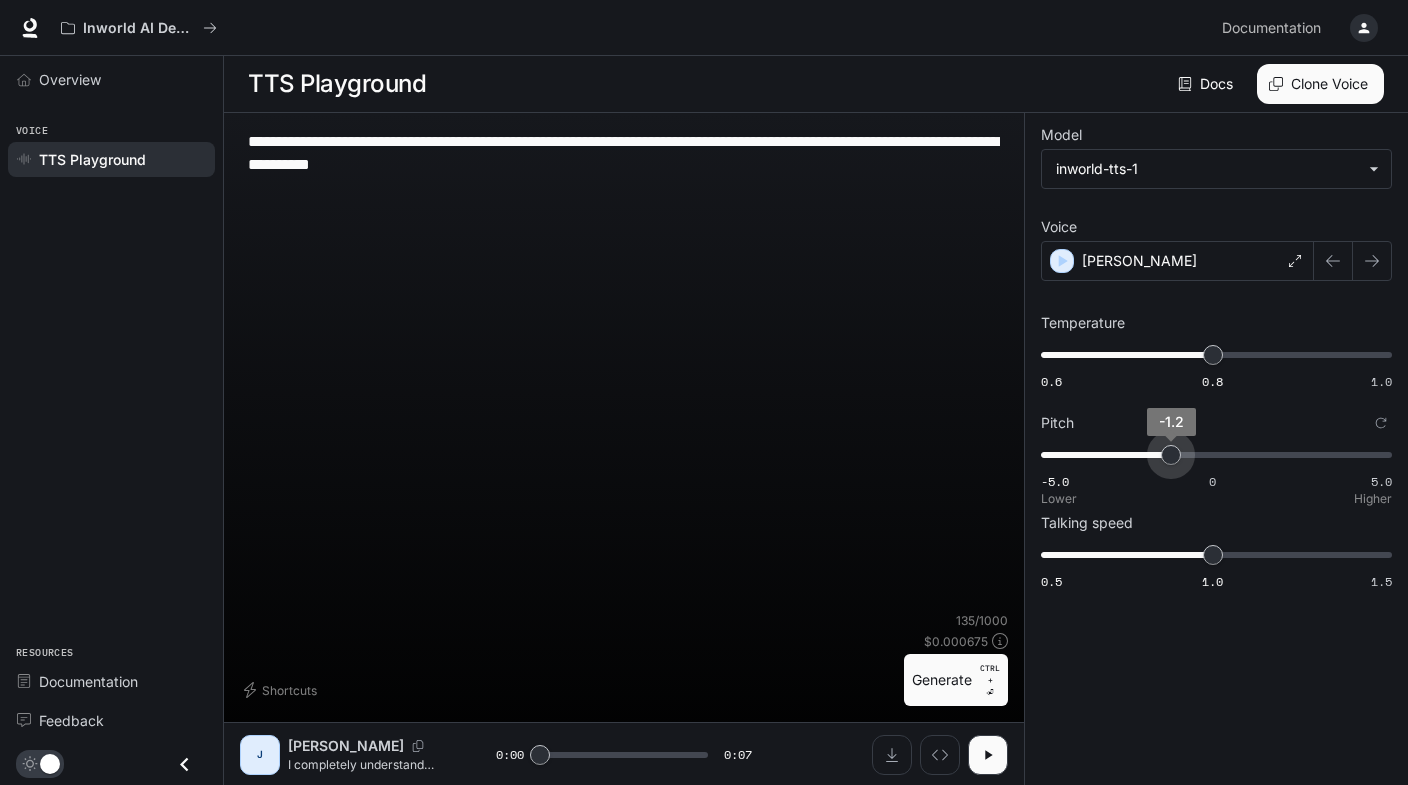 drag, startPoint x: 1210, startPoint y: 451, endPoint x: 1173, endPoint y: 455, distance: 37.215588 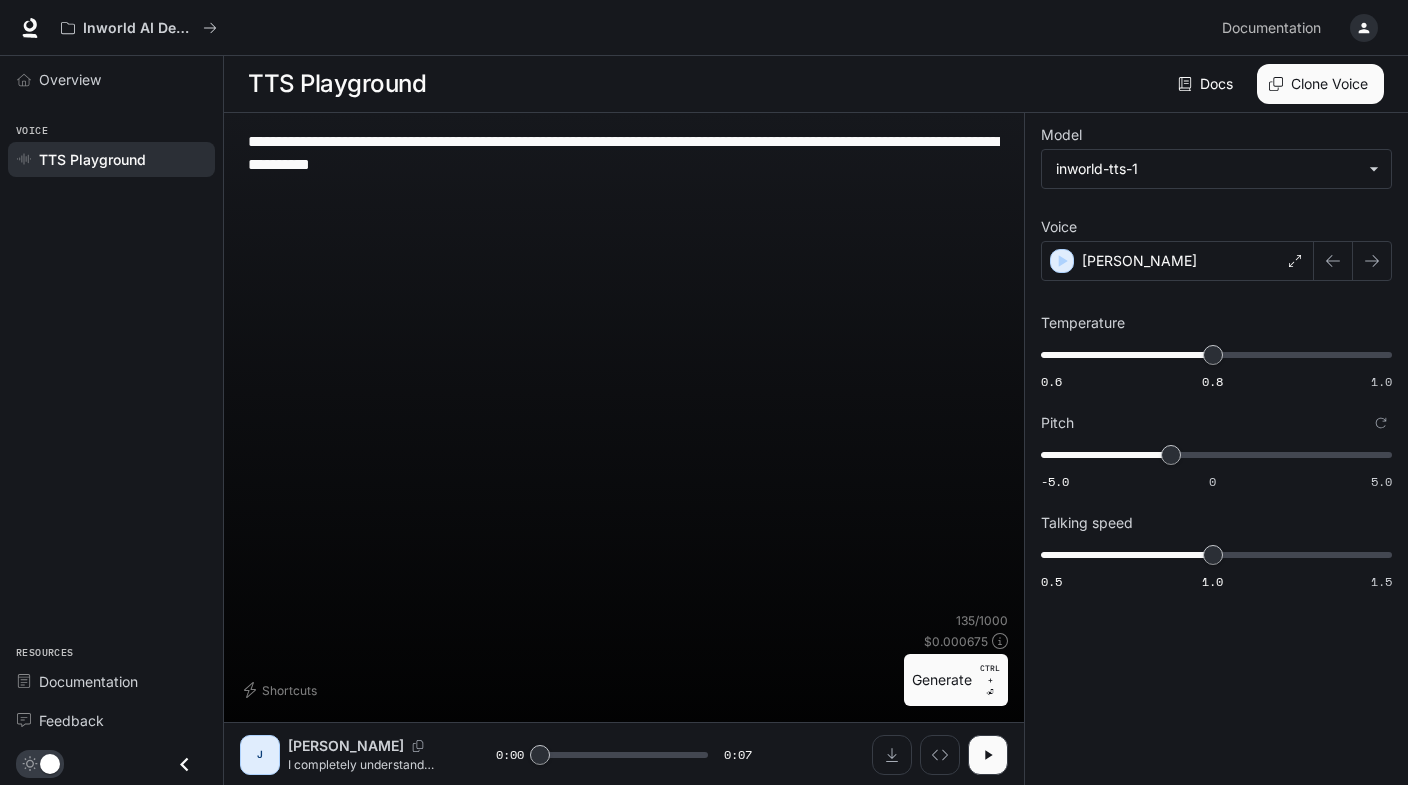 click on "Generate CTRL +  ⏎" at bounding box center (956, 680) 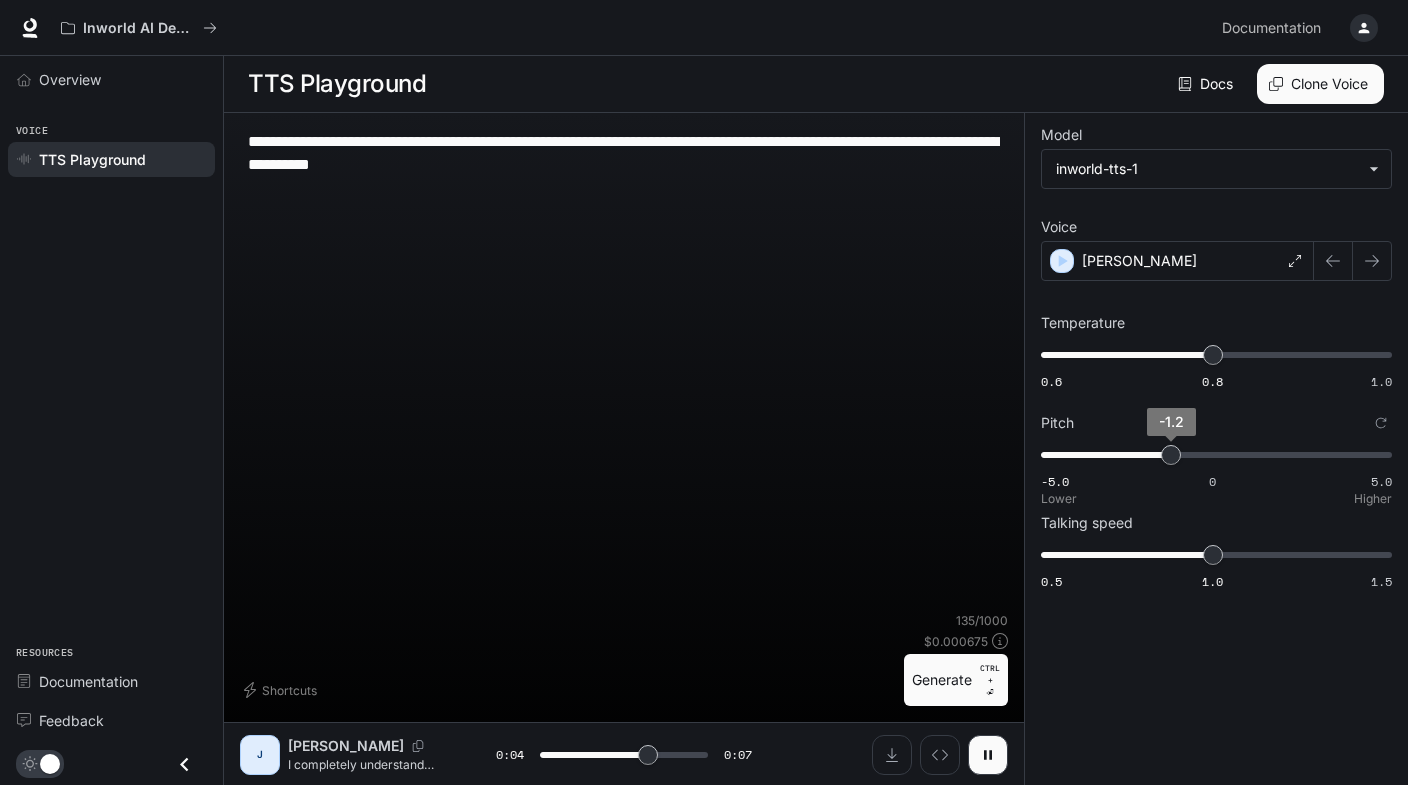 type on "***" 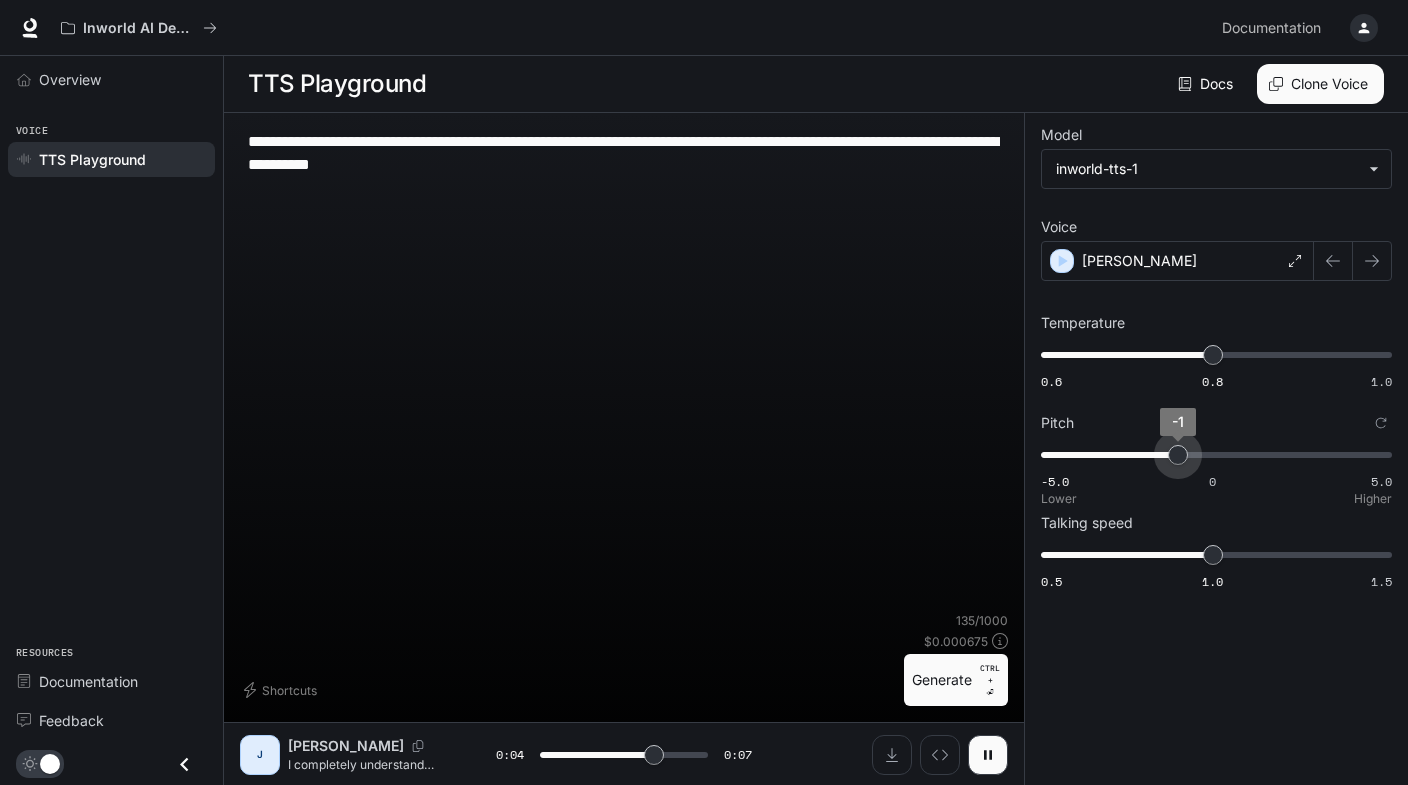 type on "*" 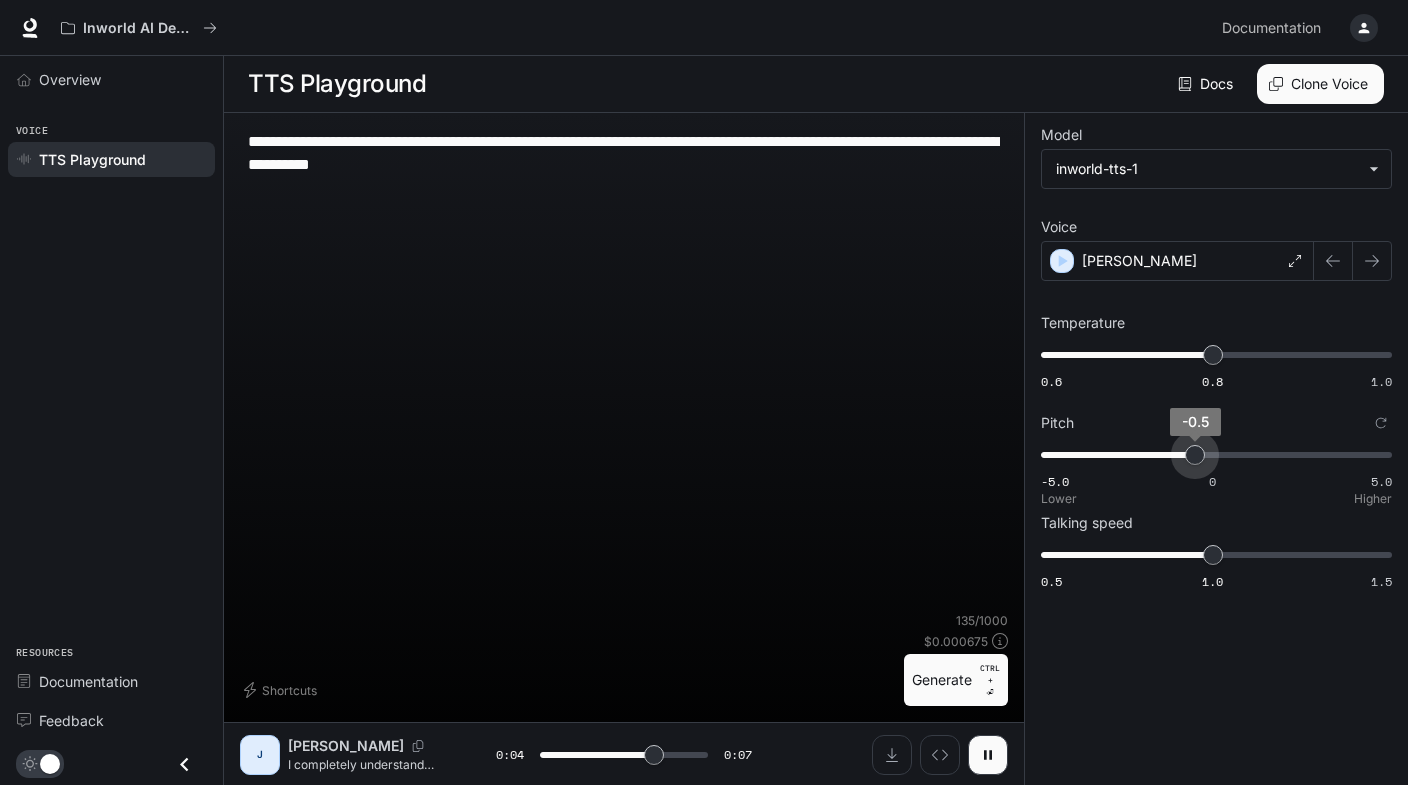 type on "*" 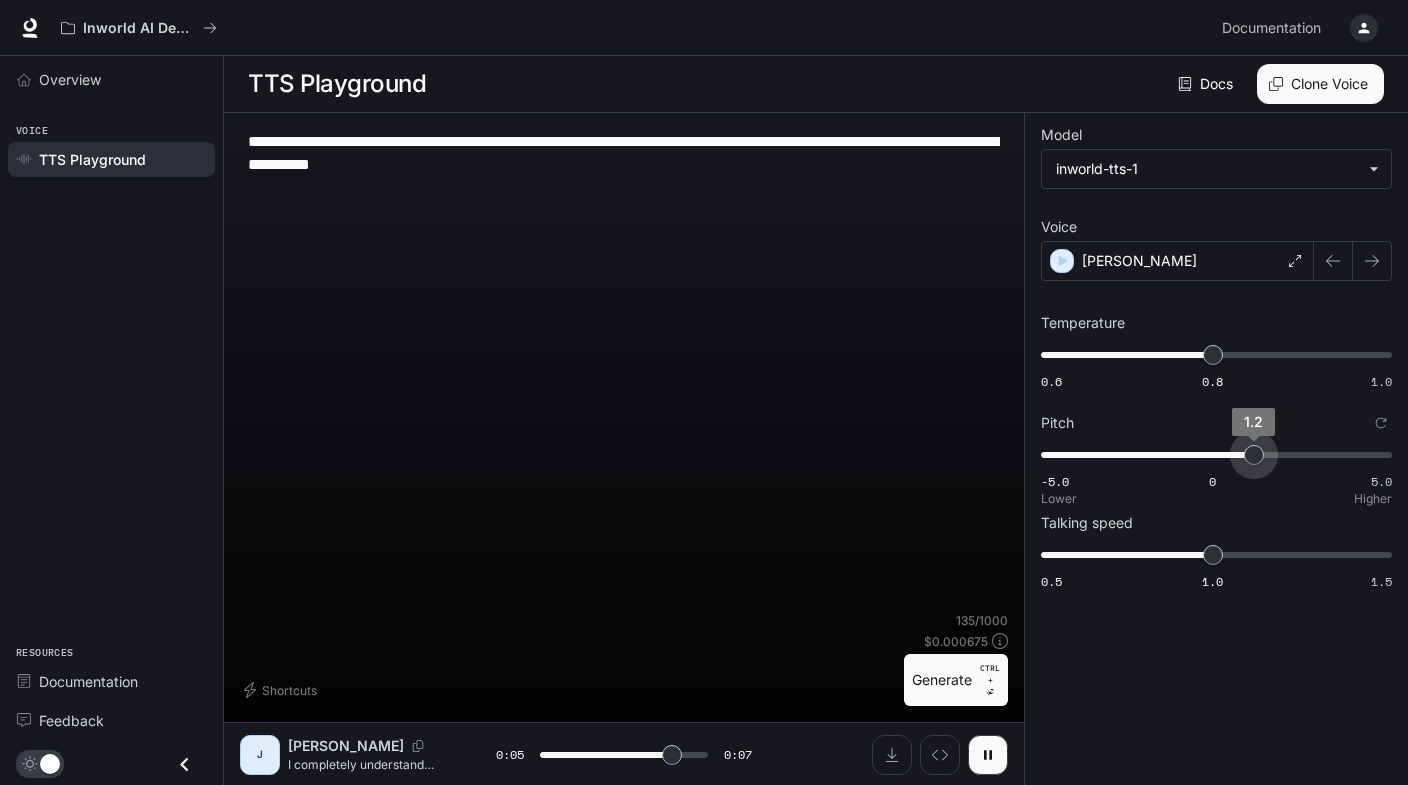 drag, startPoint x: 1179, startPoint y: 454, endPoint x: 1254, endPoint y: 456, distance: 75.026665 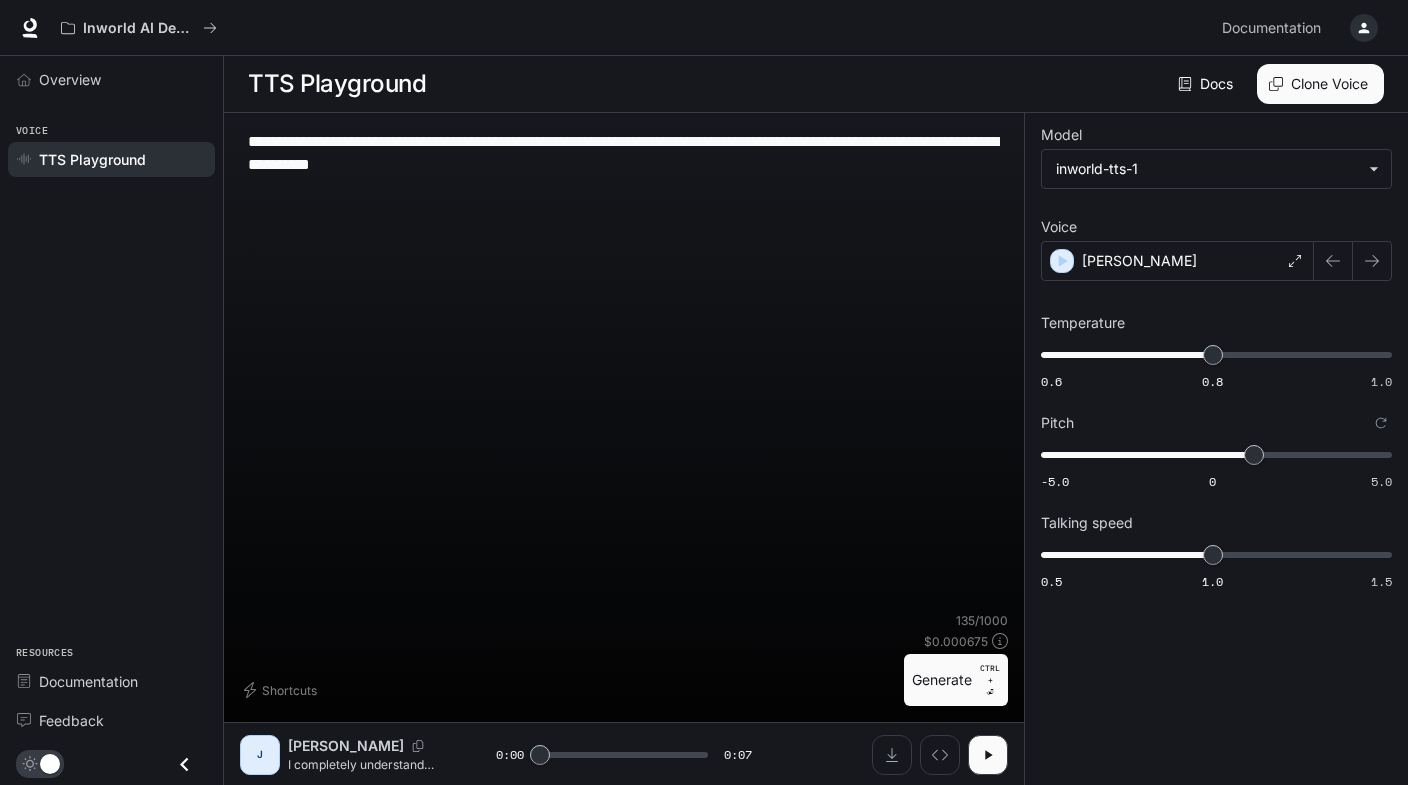 click on "Generate CTRL +  ⏎" at bounding box center [956, 680] 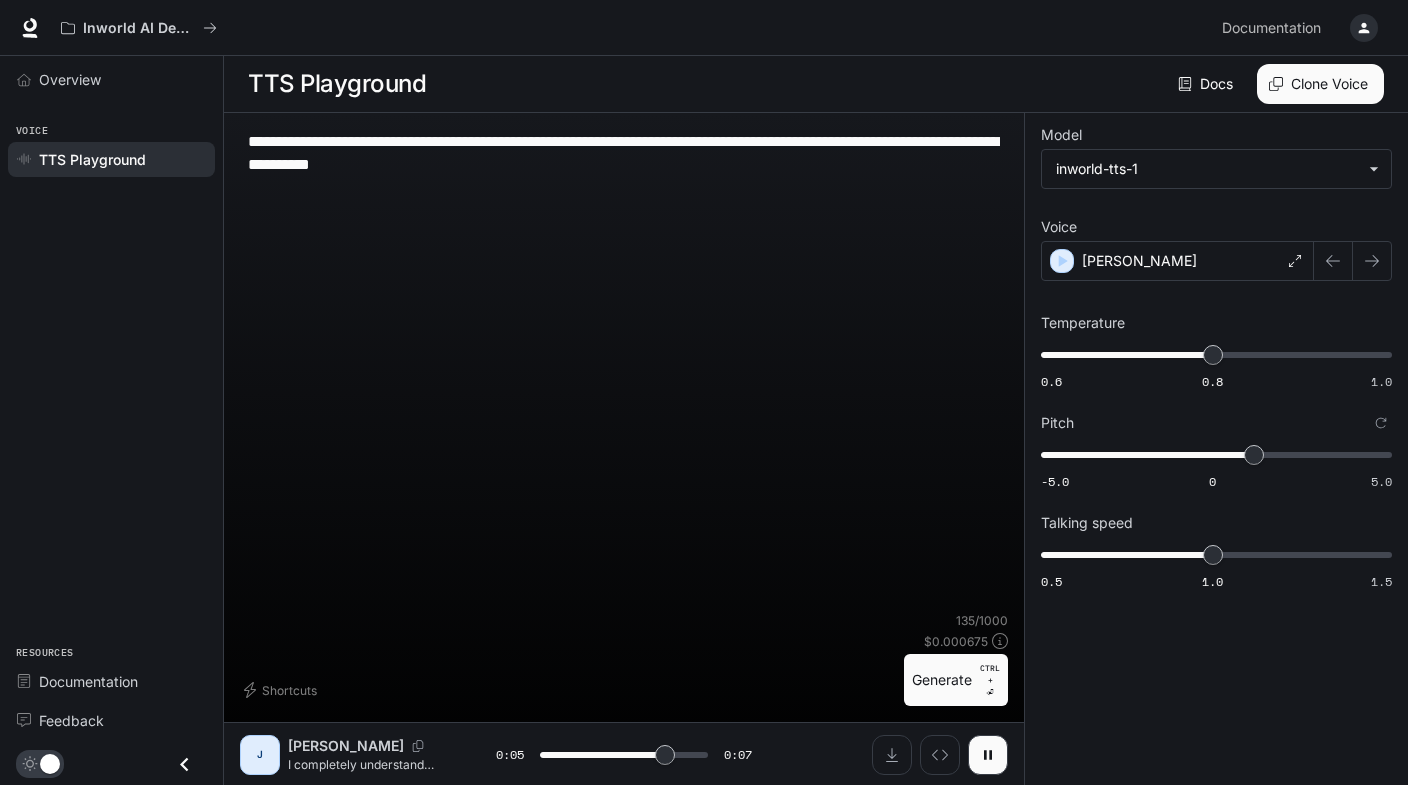 click on "[PERSON_NAME]" at bounding box center (1177, 261) 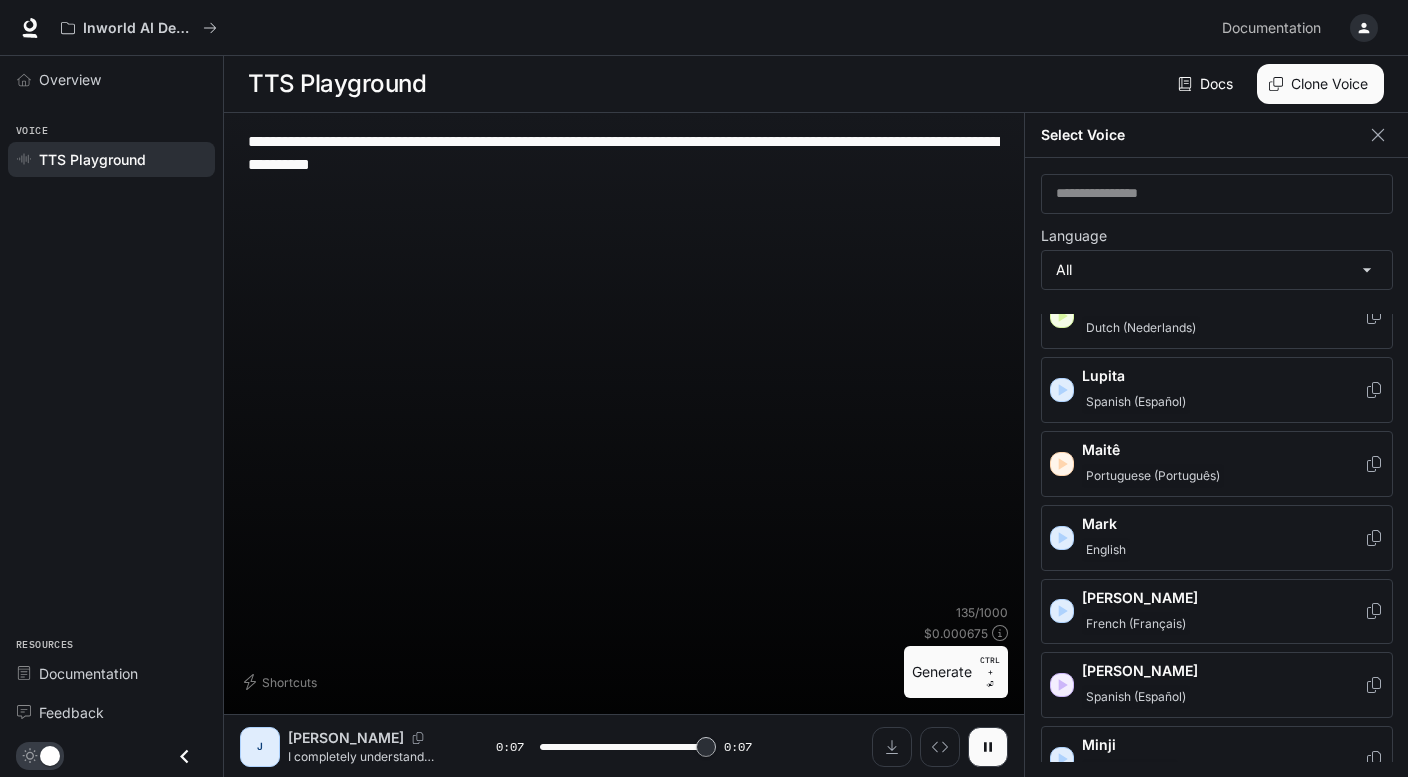 type on "*" 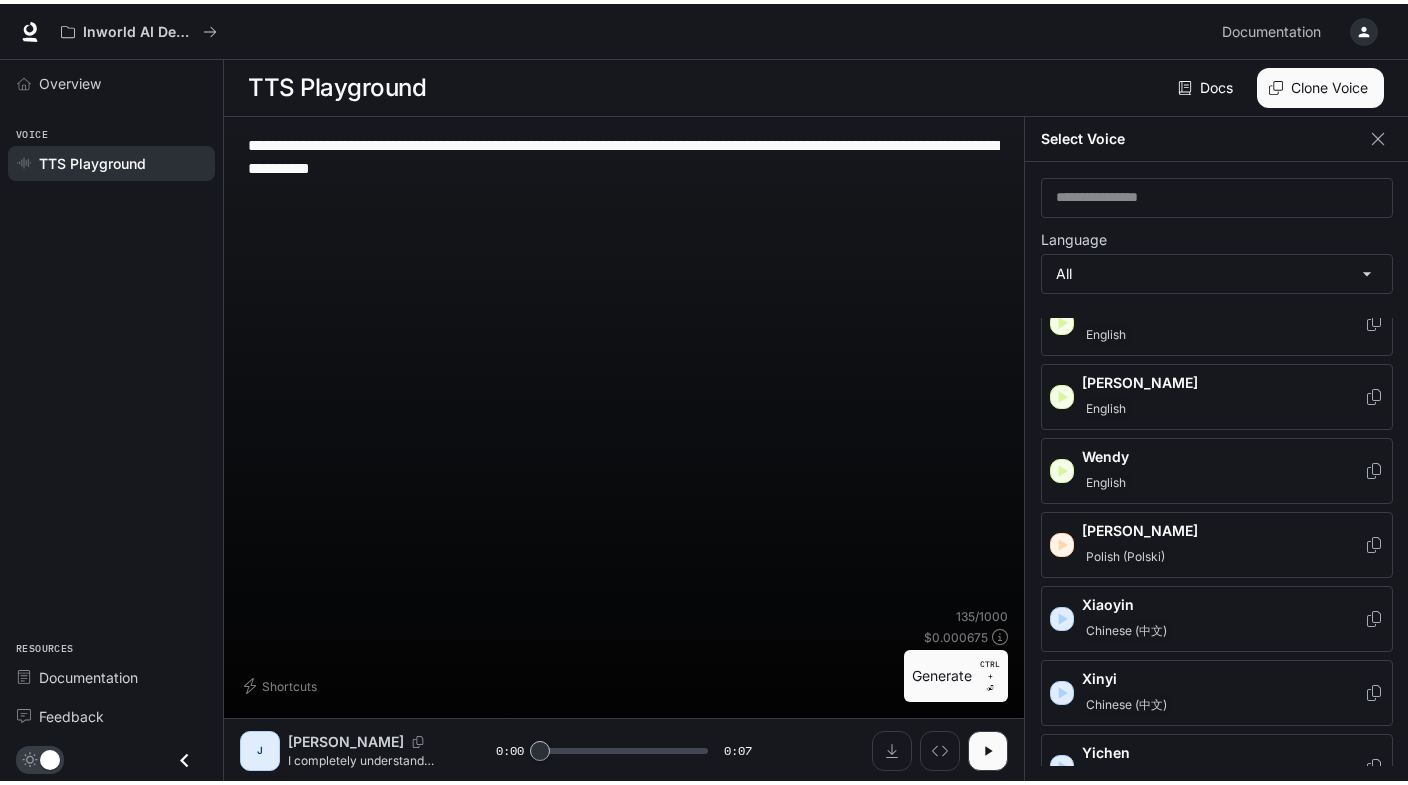 scroll, scrollTop: 3070, scrollLeft: 0, axis: vertical 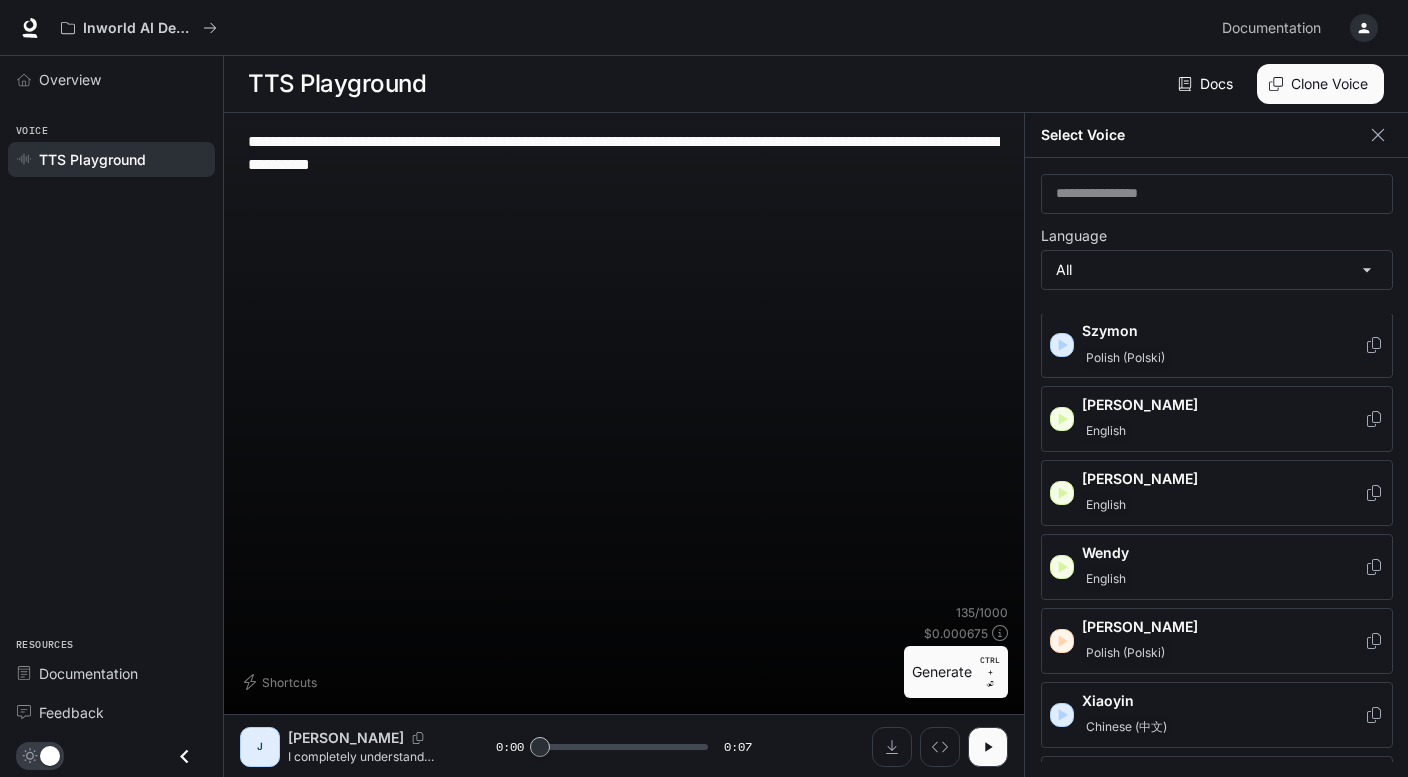 click on "Wendy" at bounding box center (1223, 553) 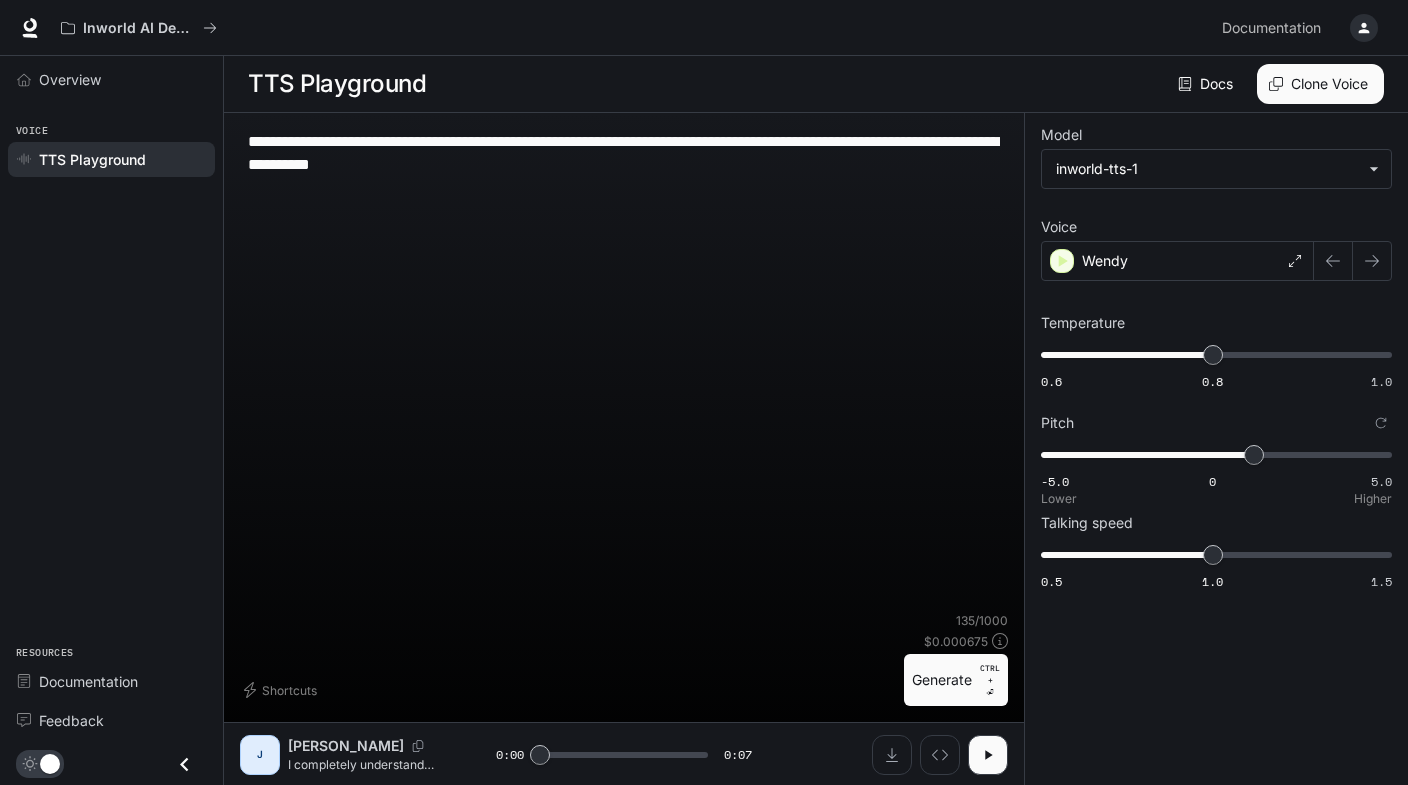 click on "-5.0 0 5.0 1.2" at bounding box center [1212, 455] 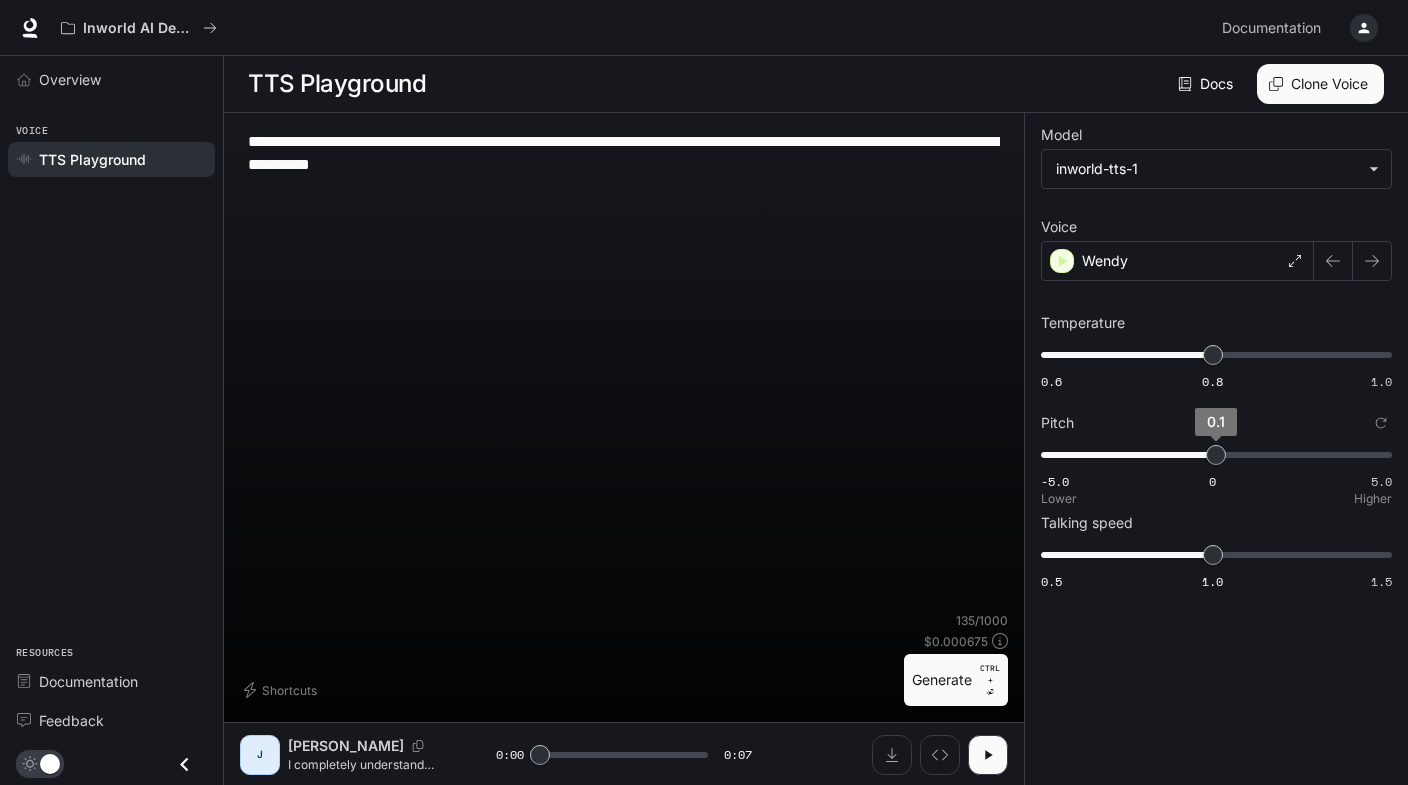 type on "*" 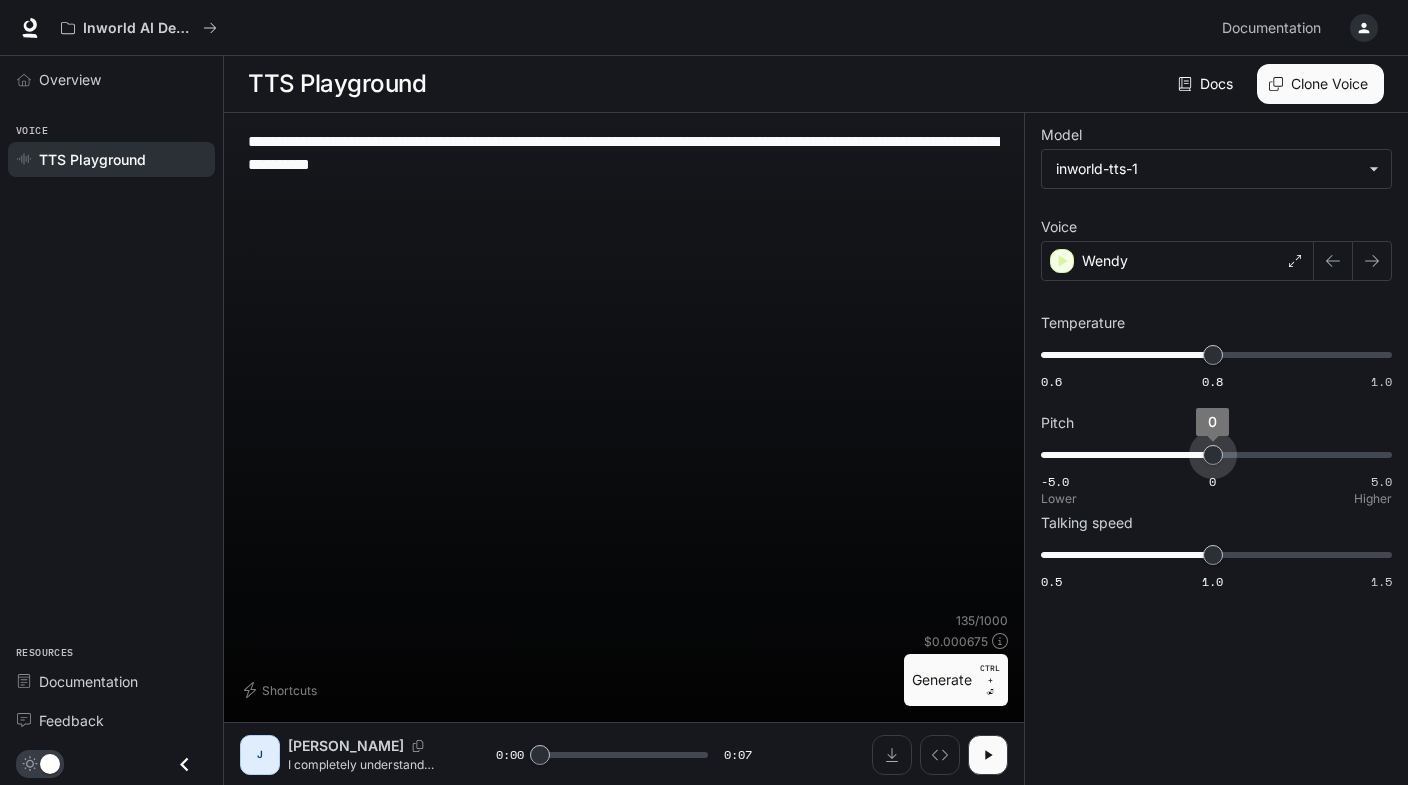click on "0" at bounding box center [1213, 455] 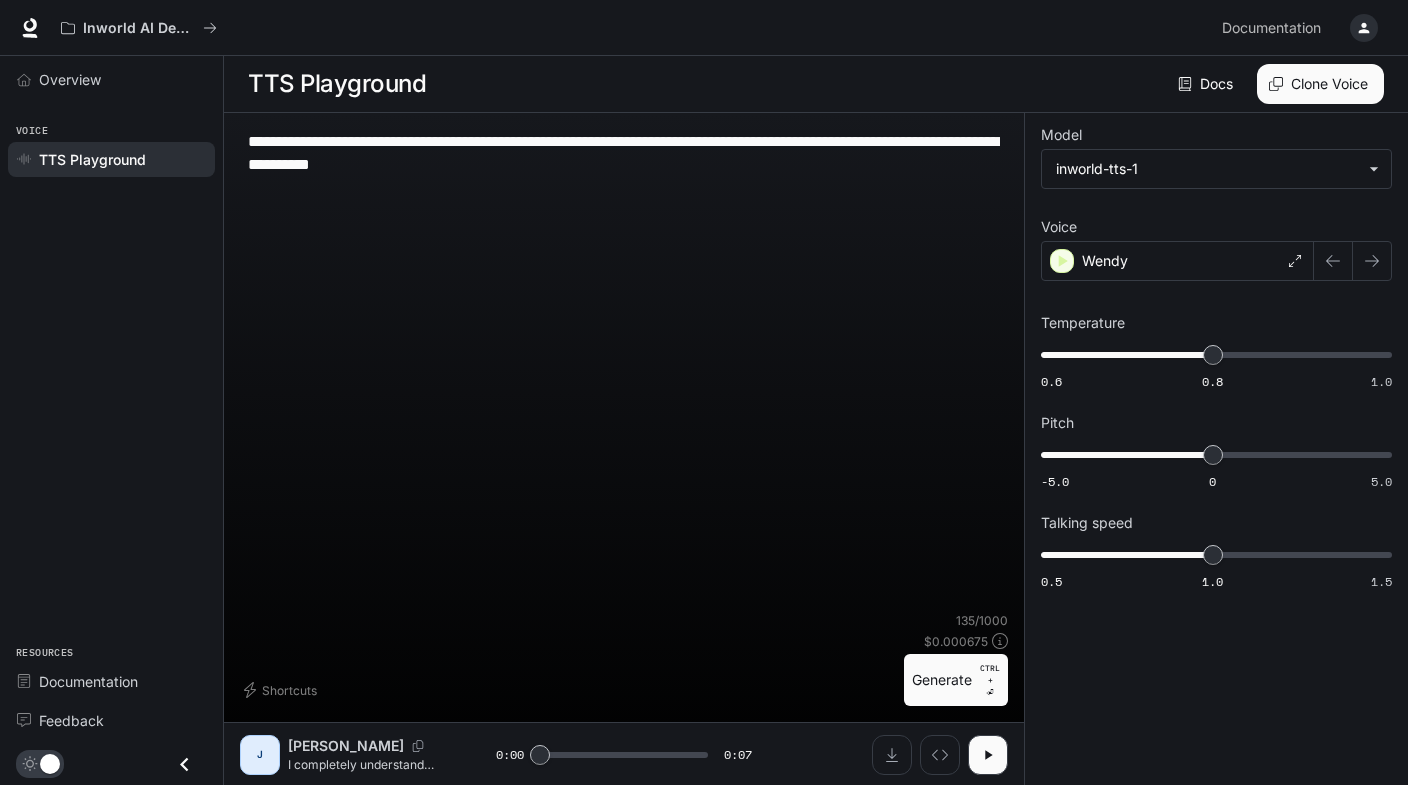 click on "Generate CTRL +  ⏎" at bounding box center (956, 680) 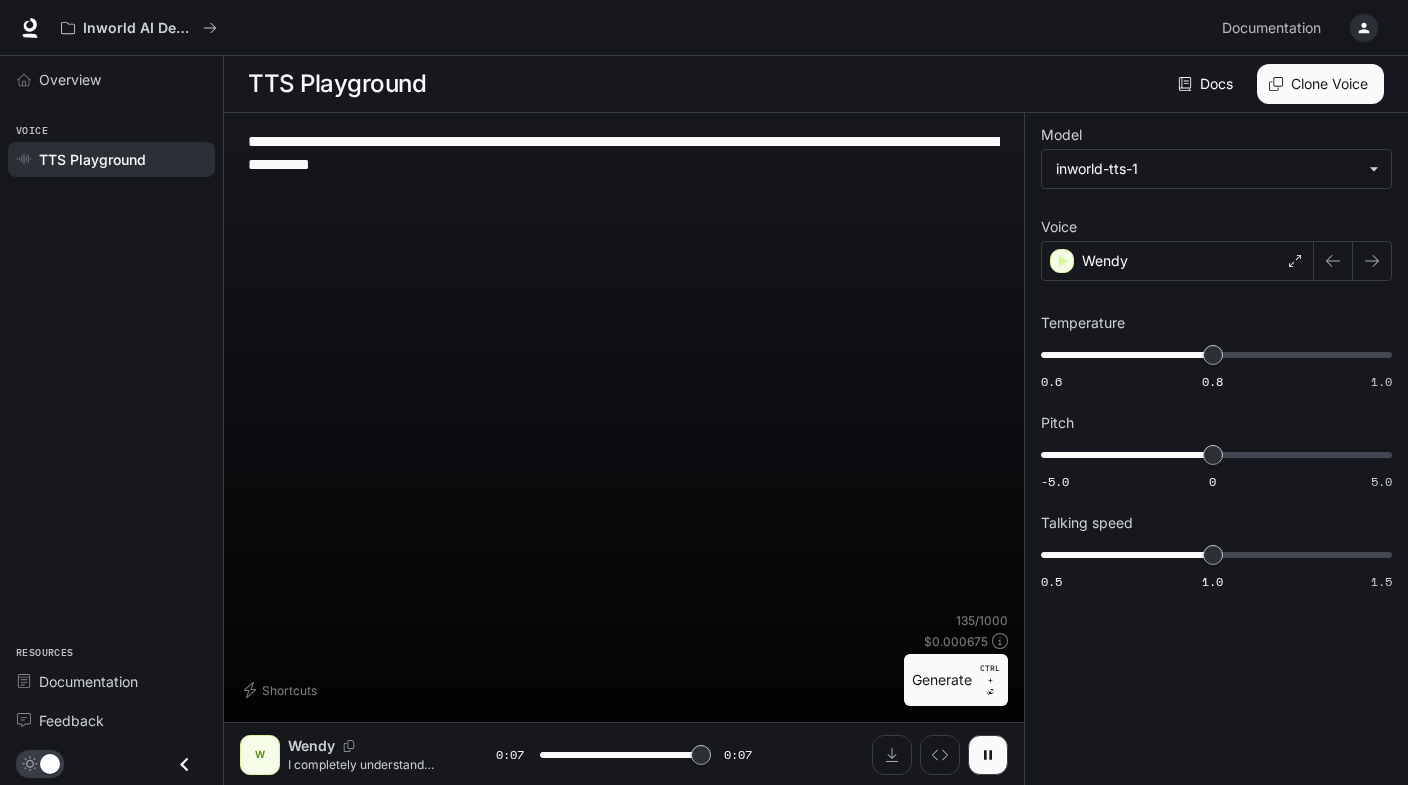 type on "*" 